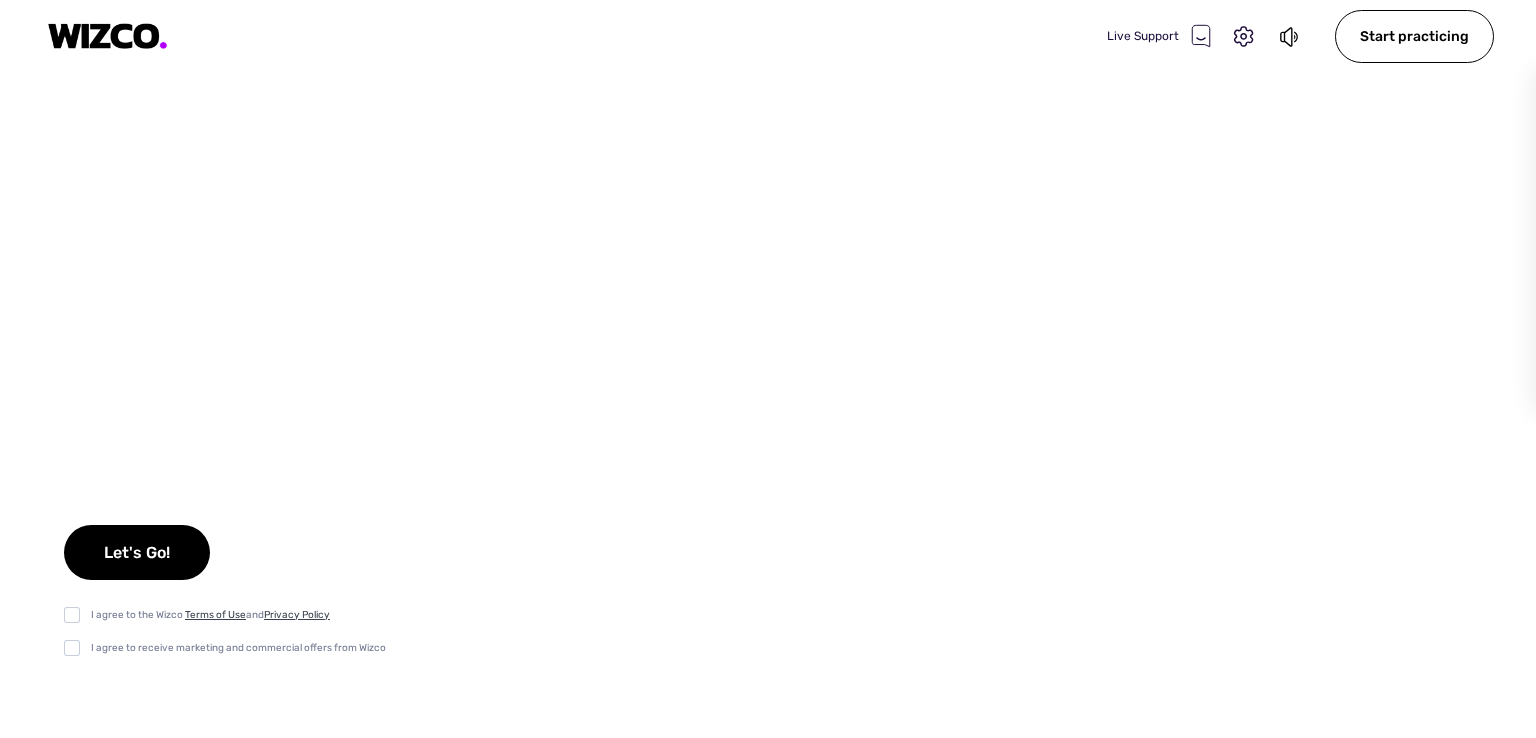 scroll, scrollTop: 0, scrollLeft: 0, axis: both 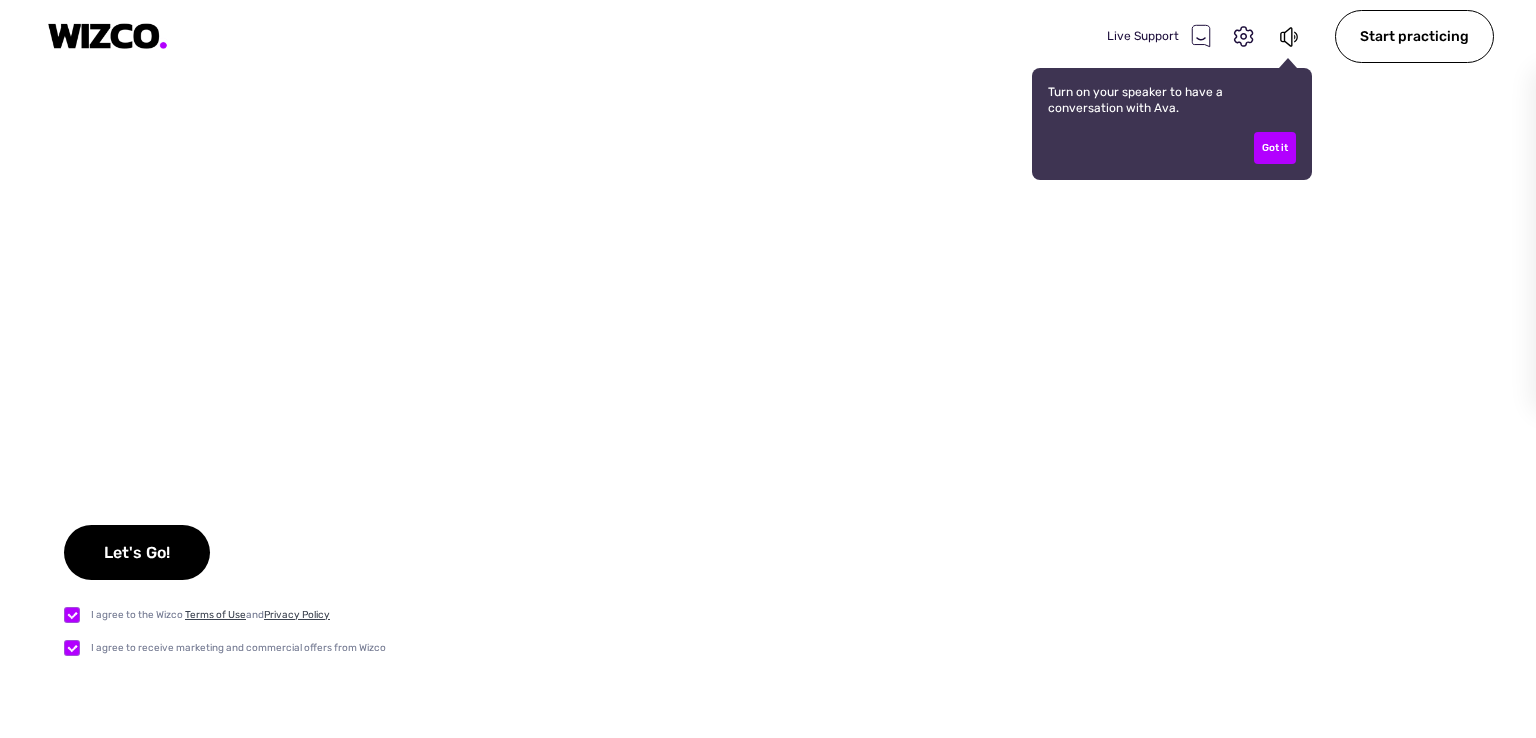 checkbox on "true" 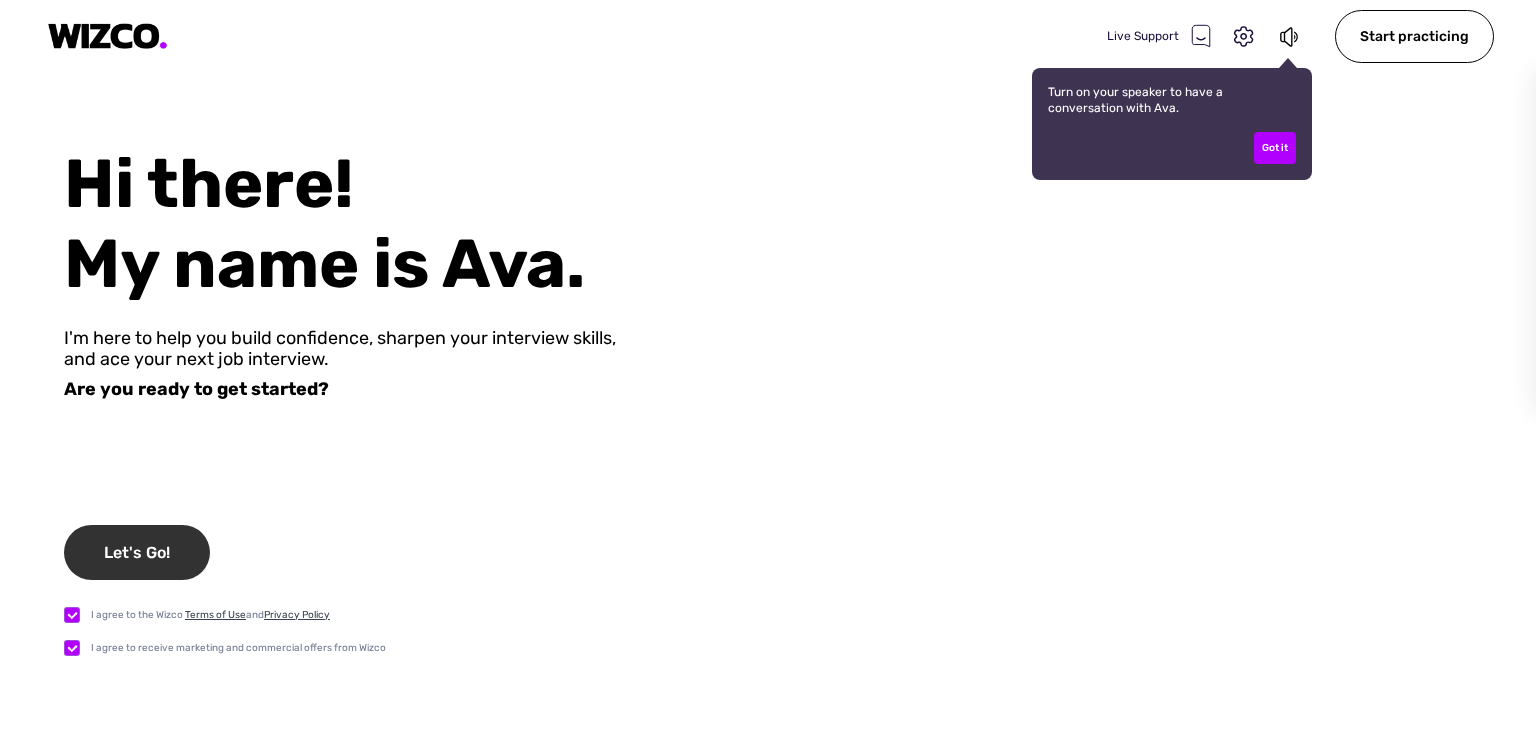 click on "Let's Go!" at bounding box center (137, 552) 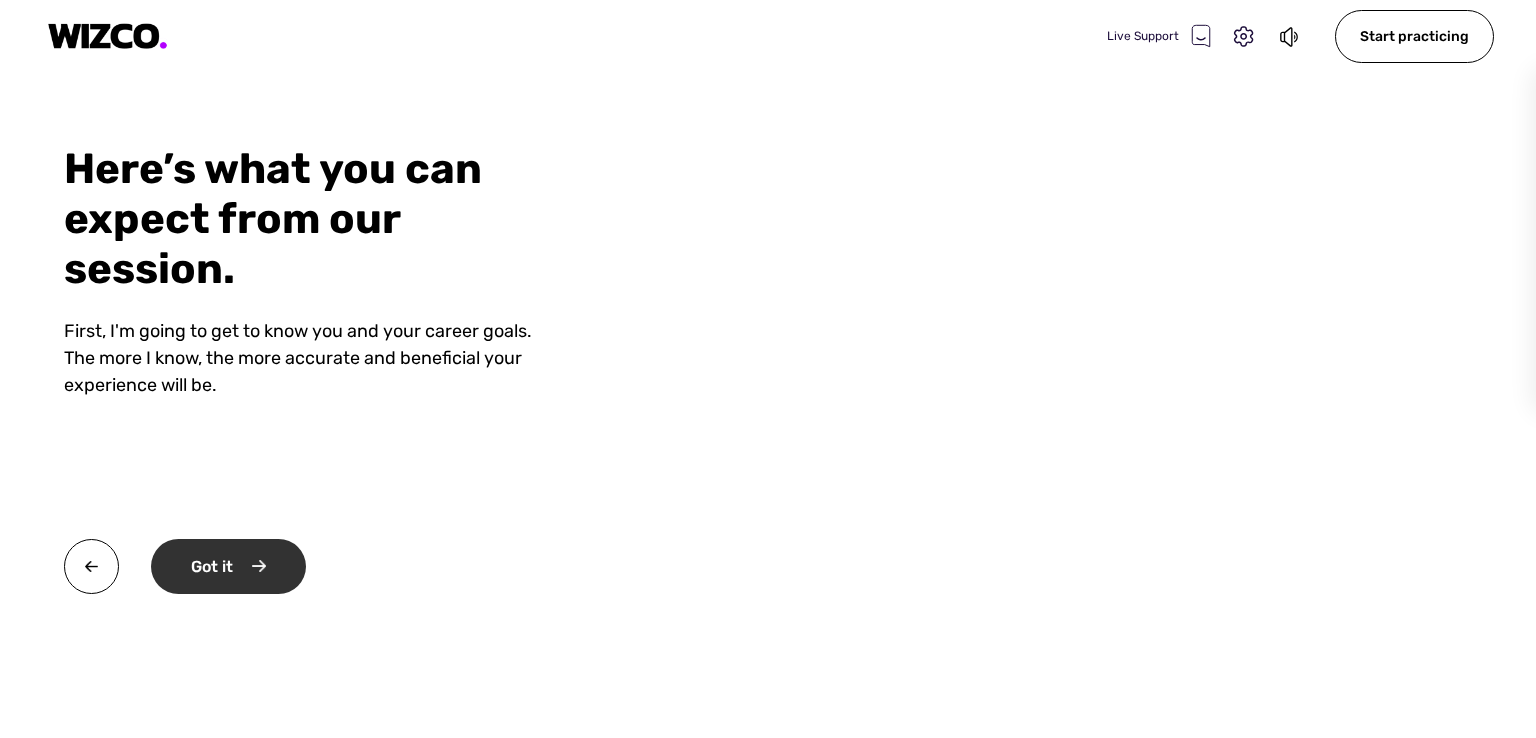 click on "Got it" at bounding box center [228, 566] 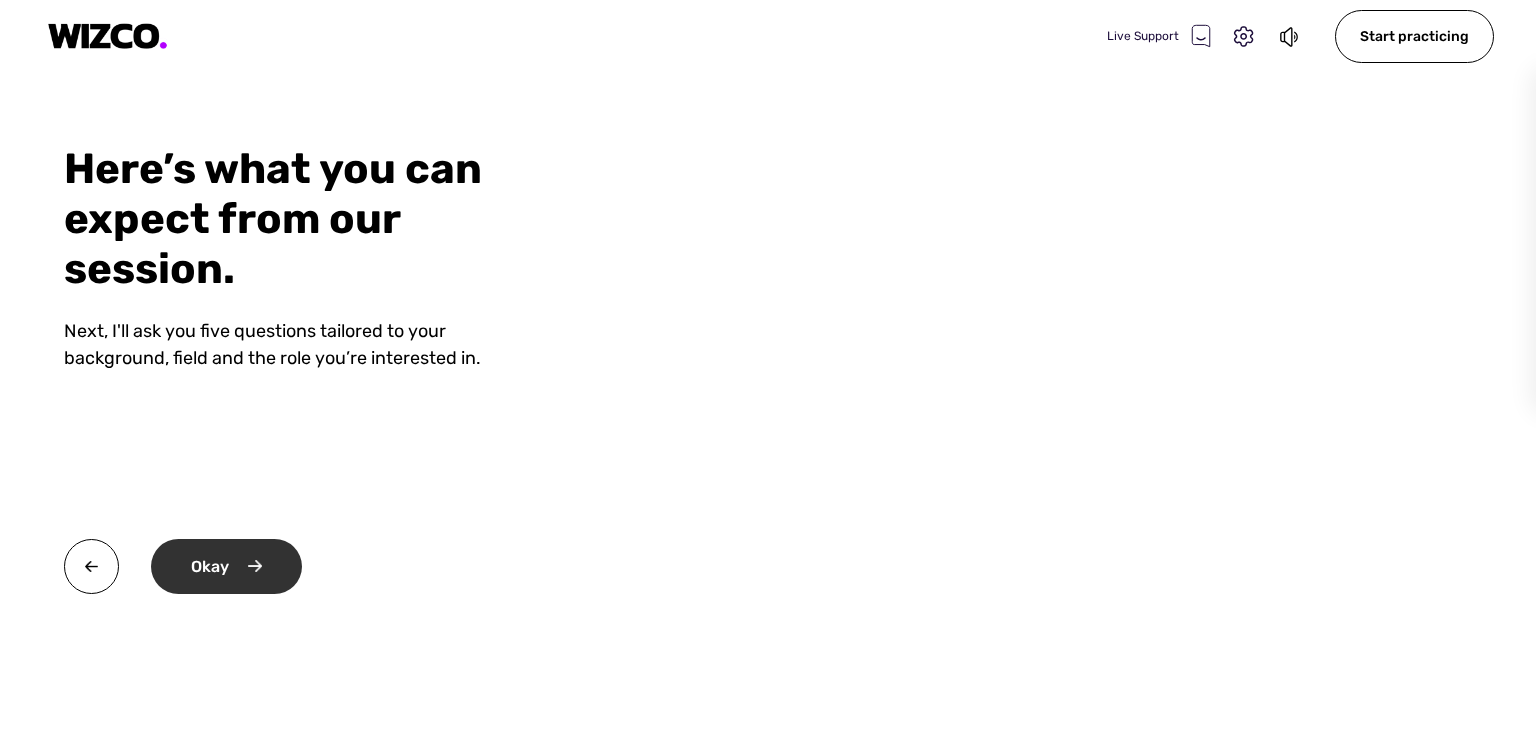 click on "Okay" at bounding box center [226, 566] 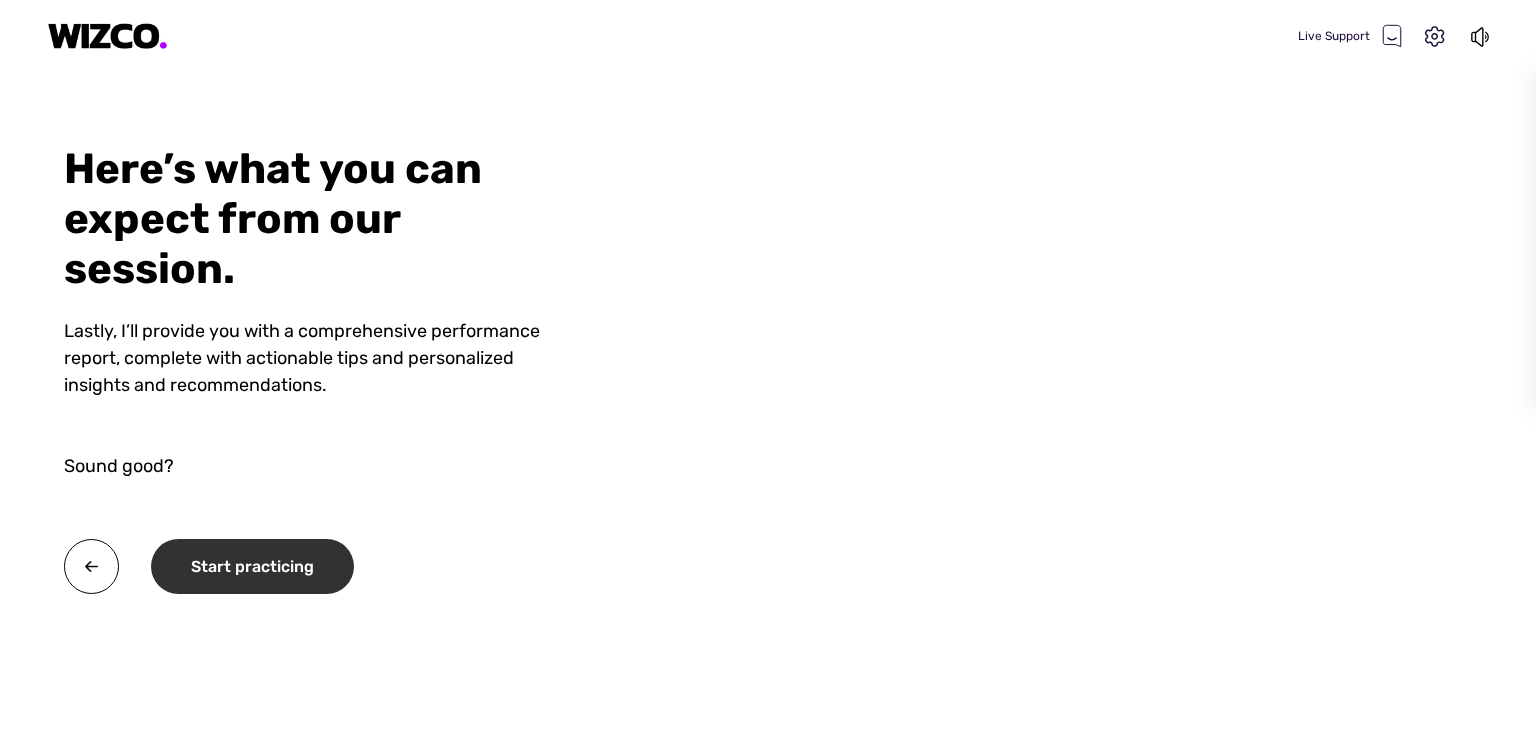 click on "Start practicing" at bounding box center [252, 566] 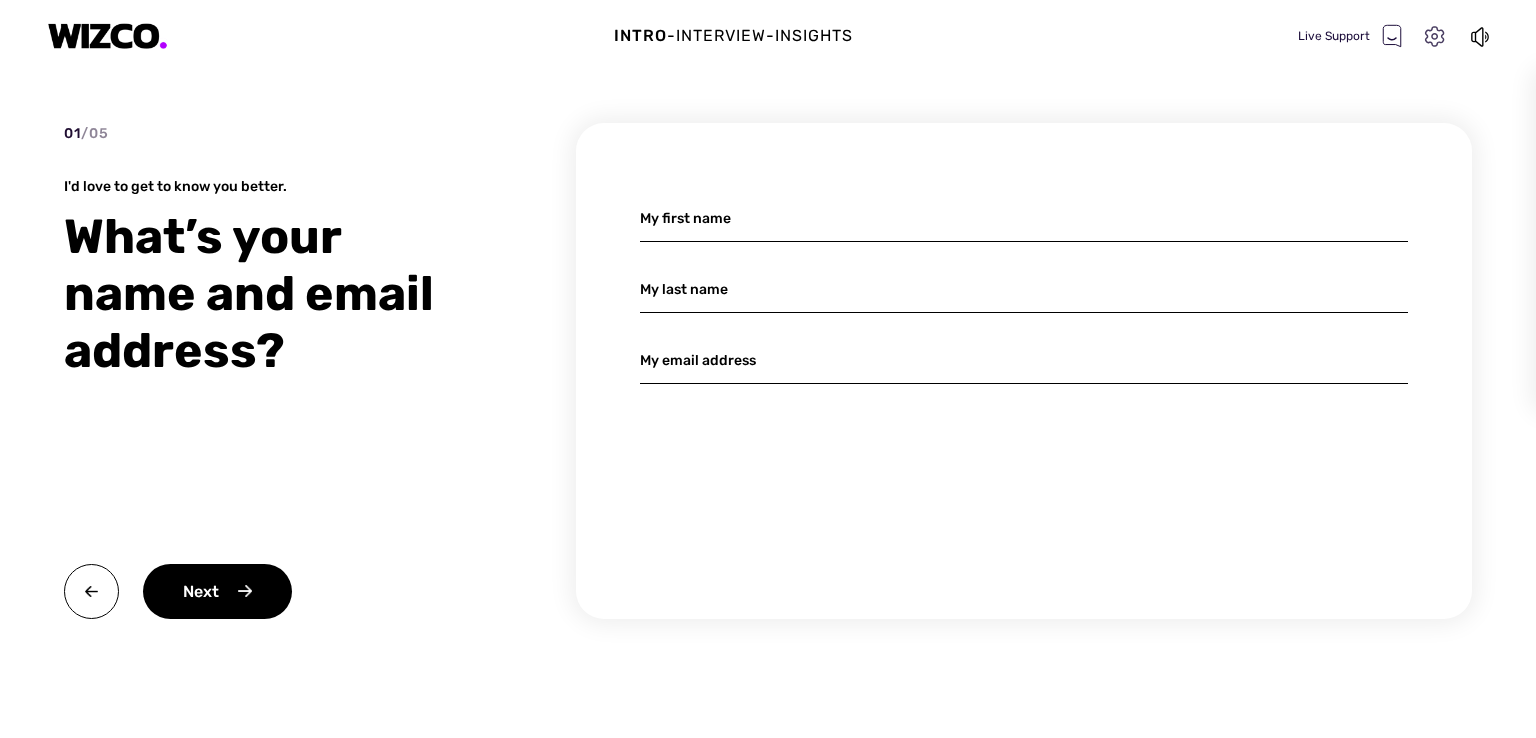 click 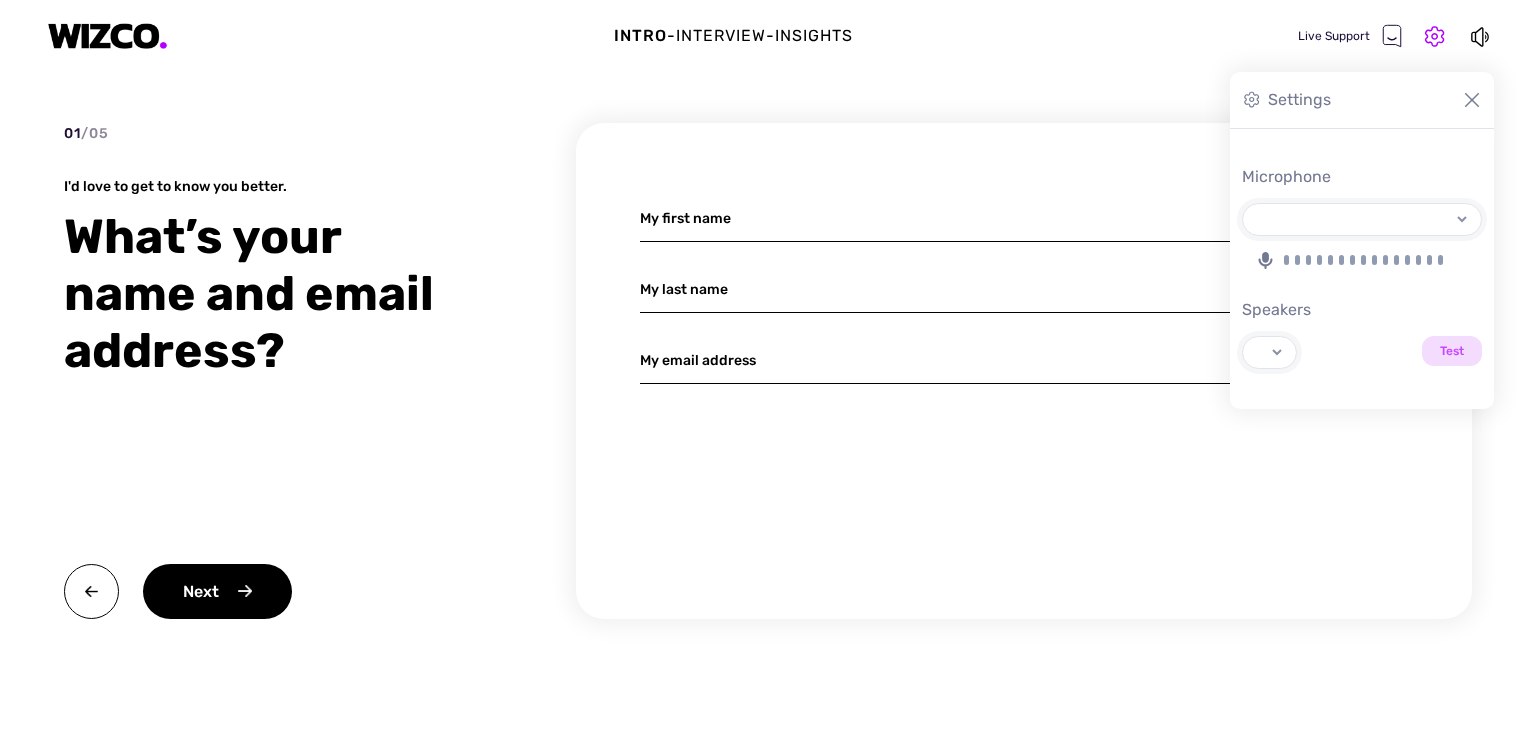 click on "01 / 05 I'd love to get to know you better. What’s your name and email address? Next My first name My last name My email address" at bounding box center [768, 407] 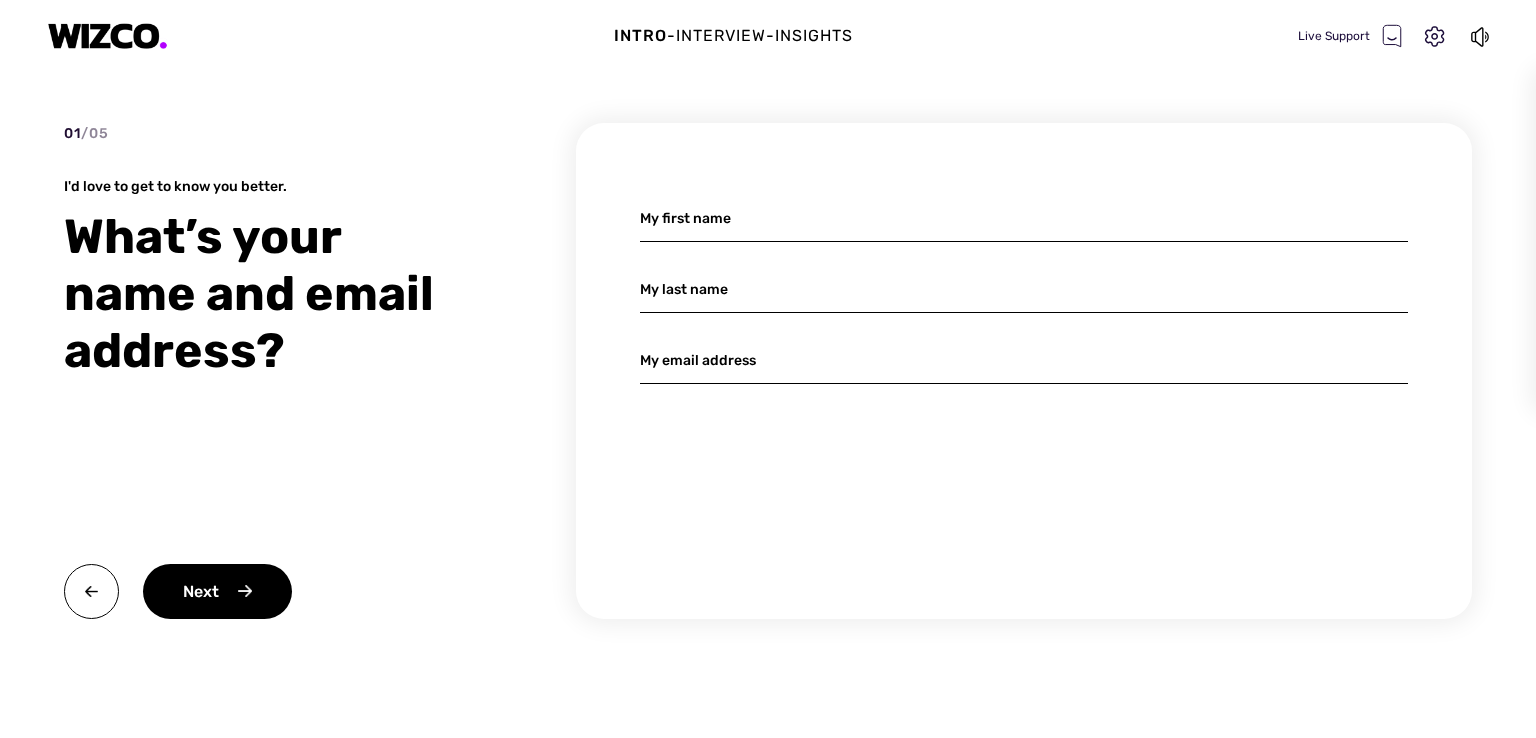 click at bounding box center [1024, 218] 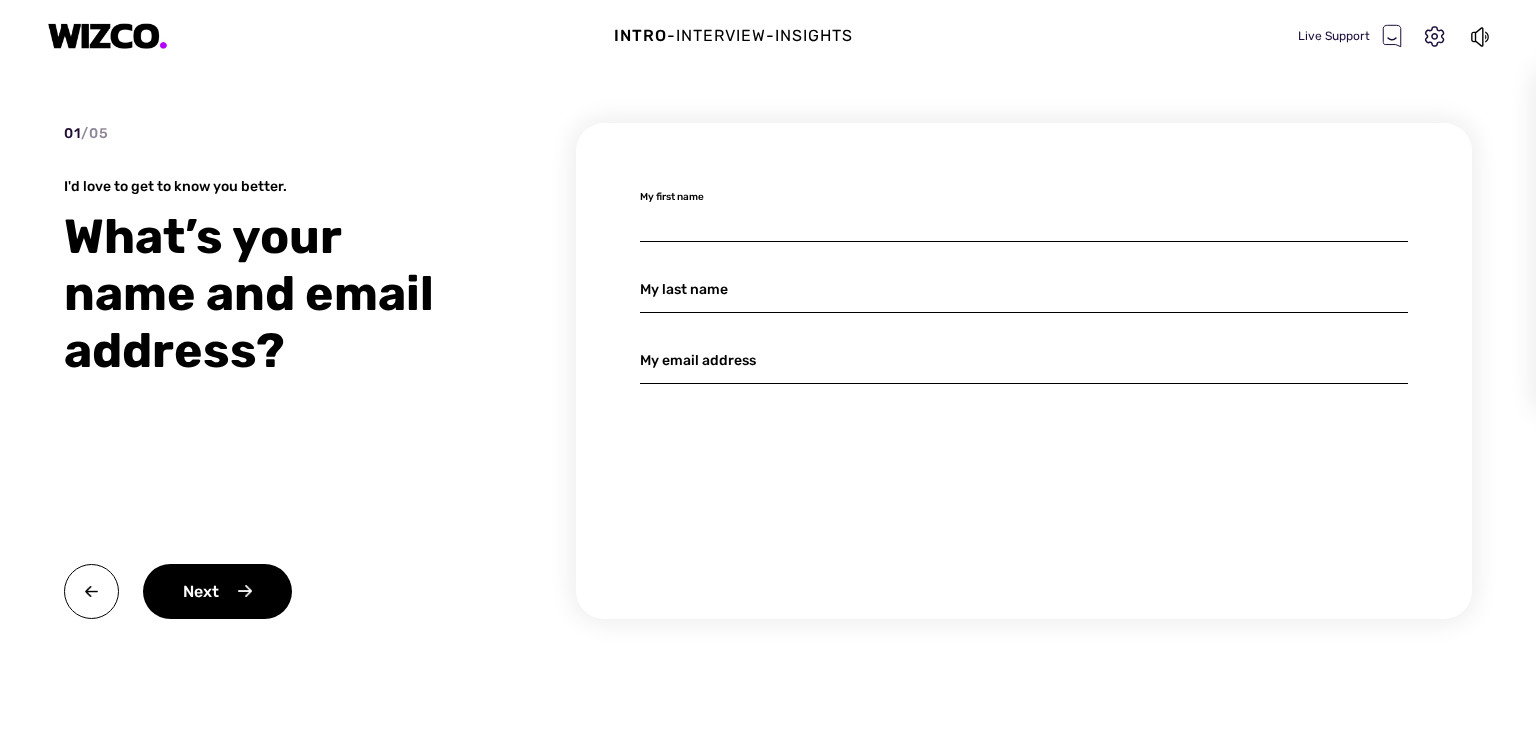 type on "Loreta" 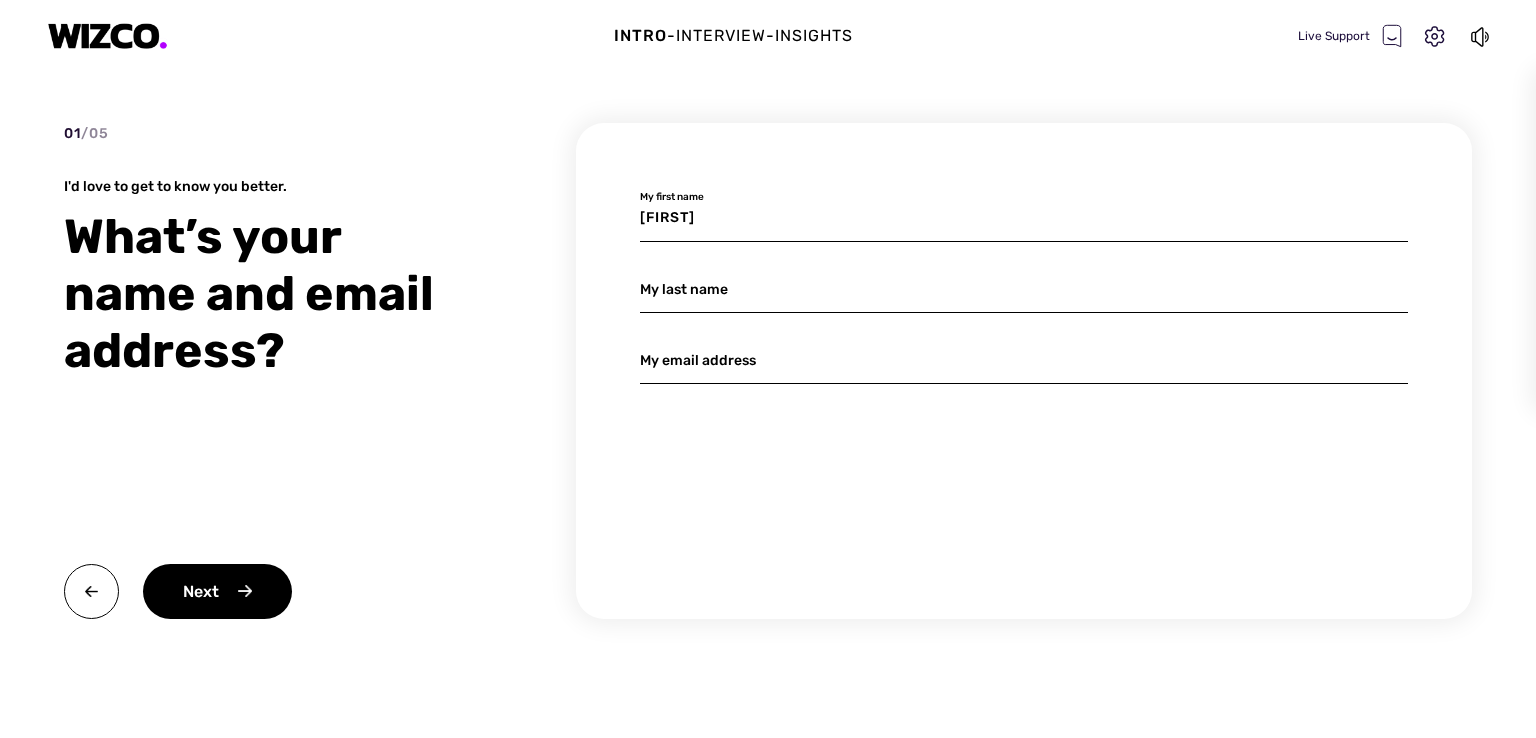 type on "Pivoriunaite" 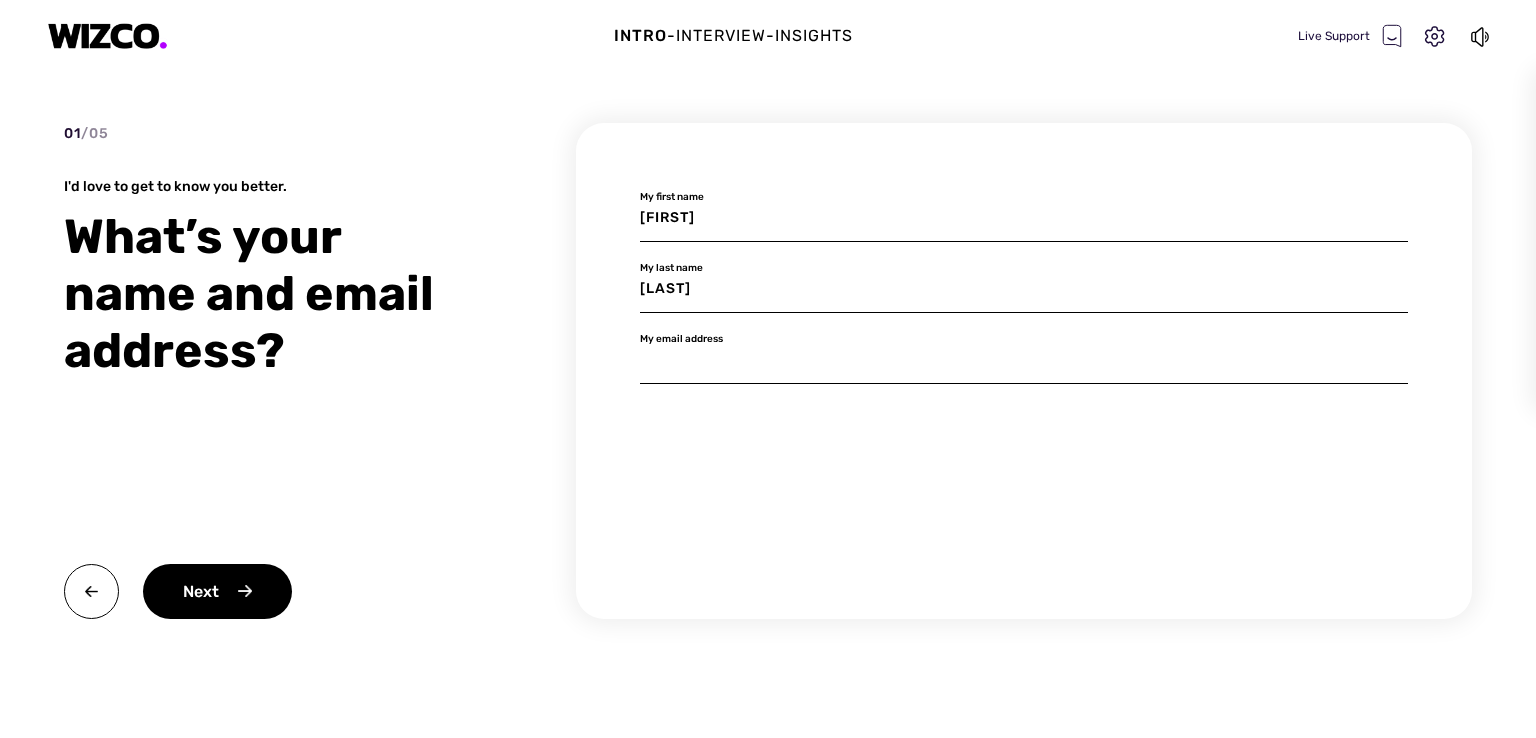 click at bounding box center [1024, 360] 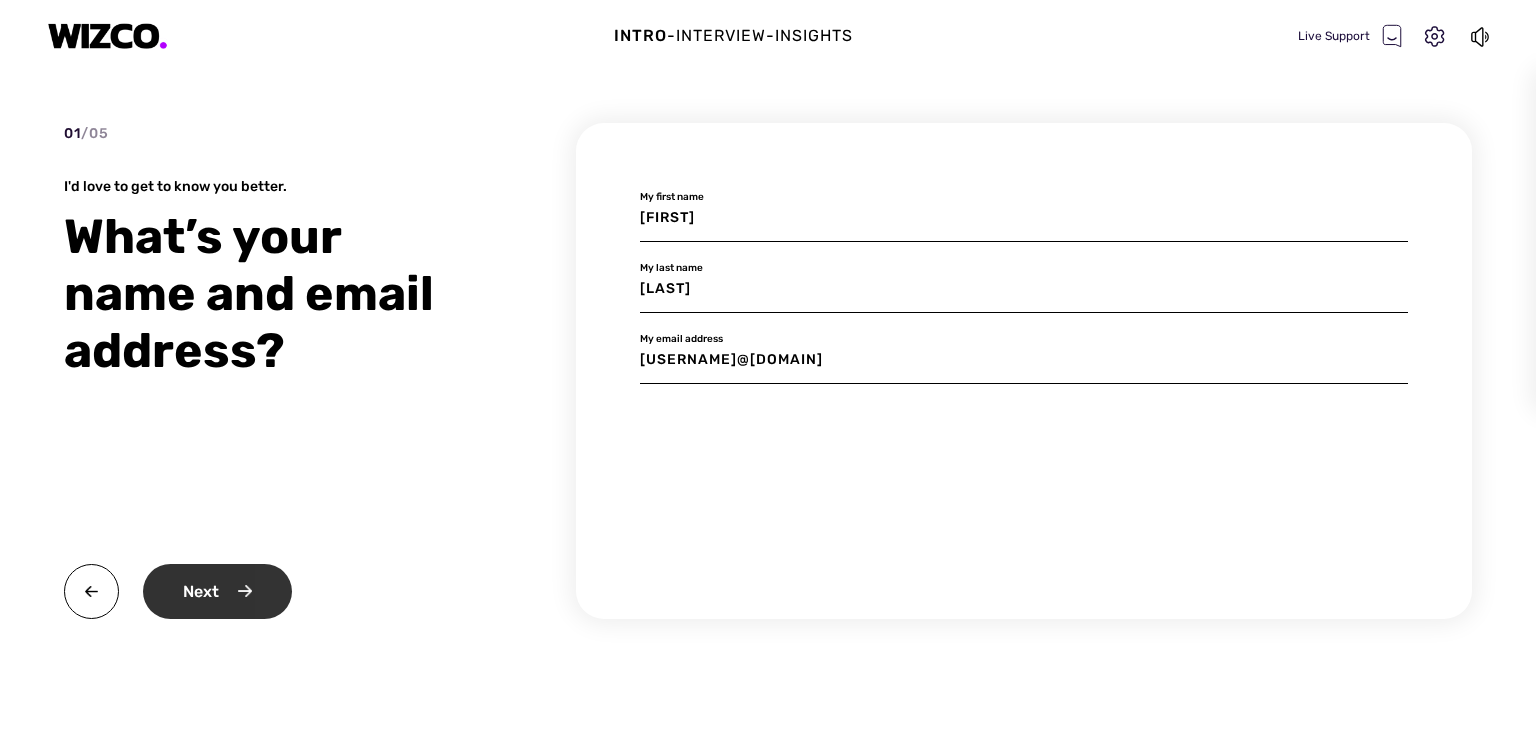 type on "loreta.pivoriunaite@gmail.com" 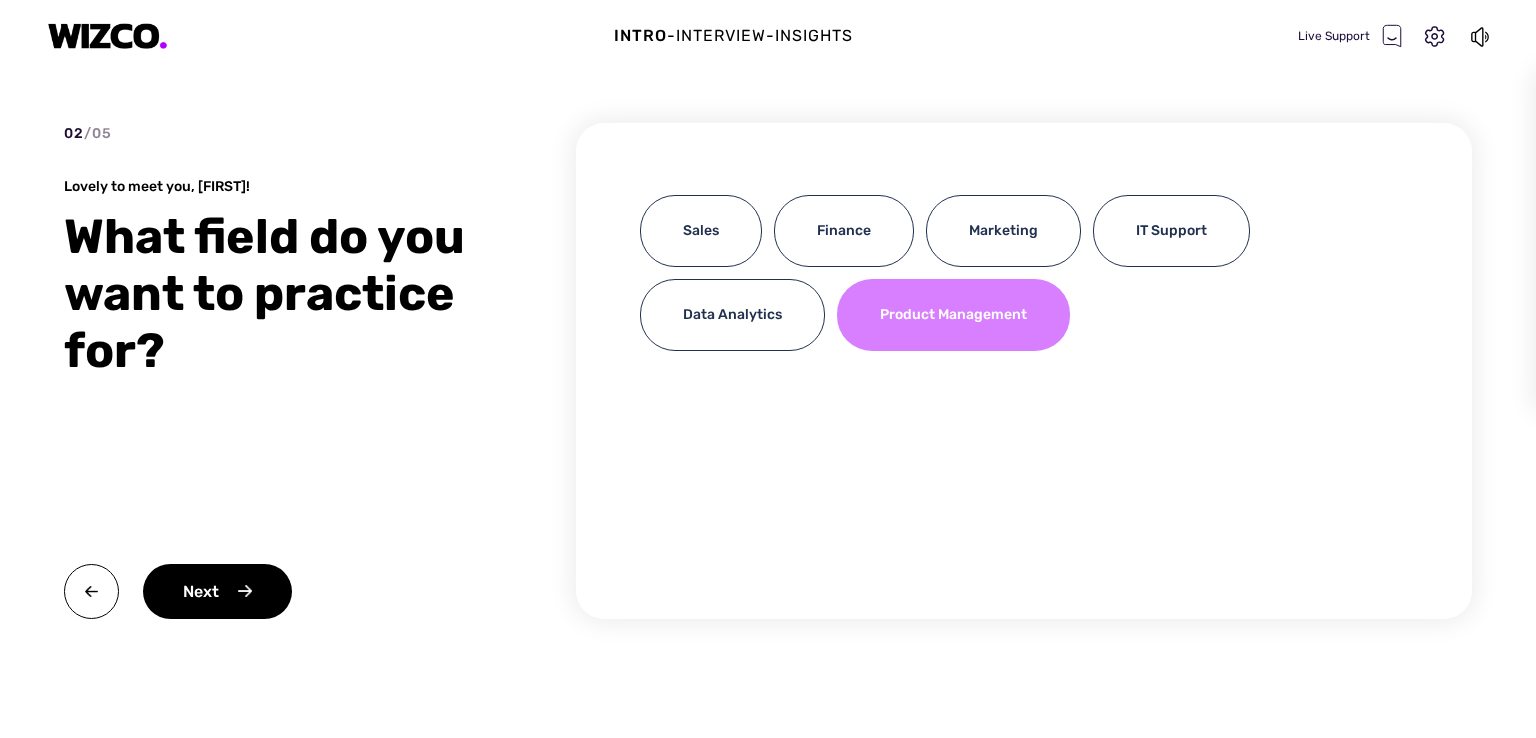 click on "Product Management" at bounding box center [953, 315] 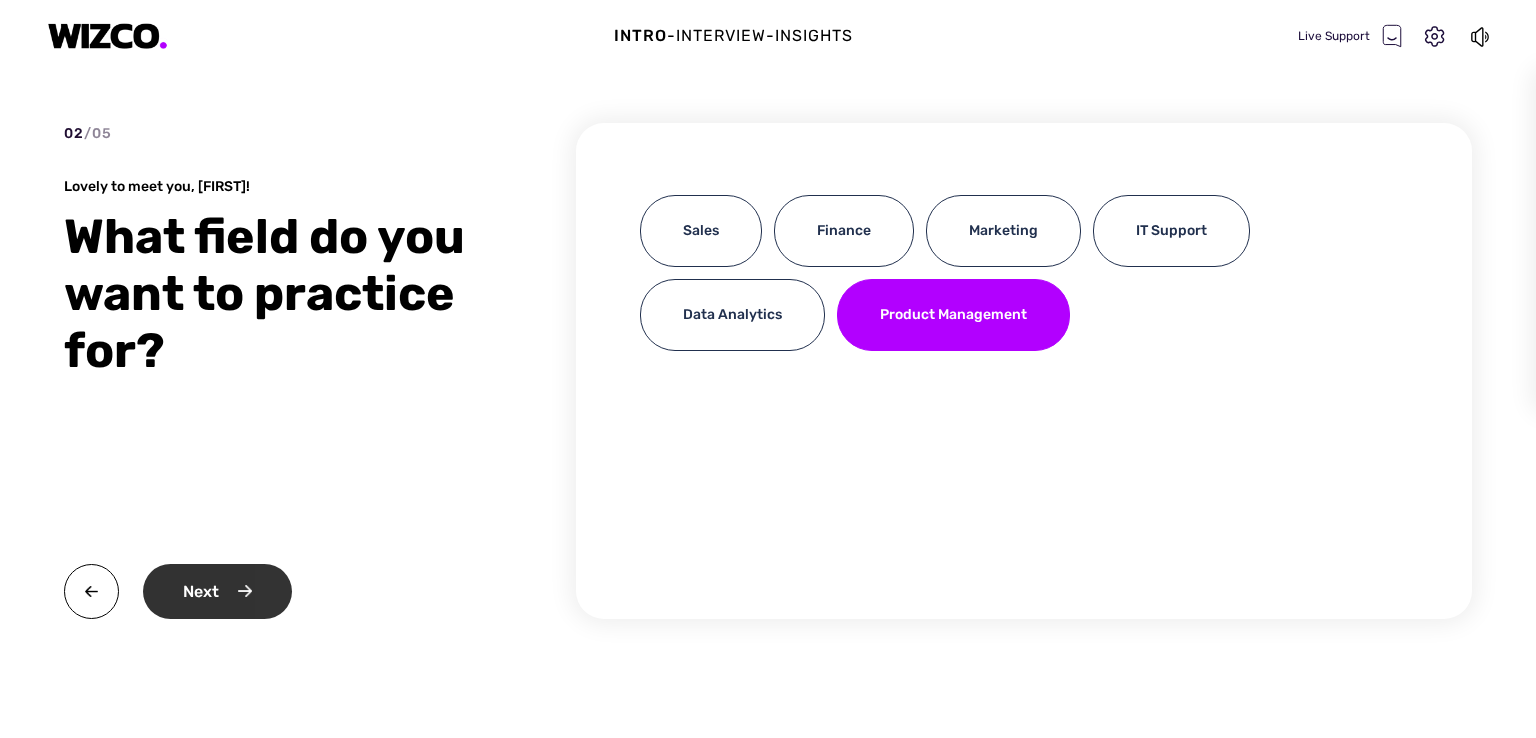 click on "Next" at bounding box center [217, 591] 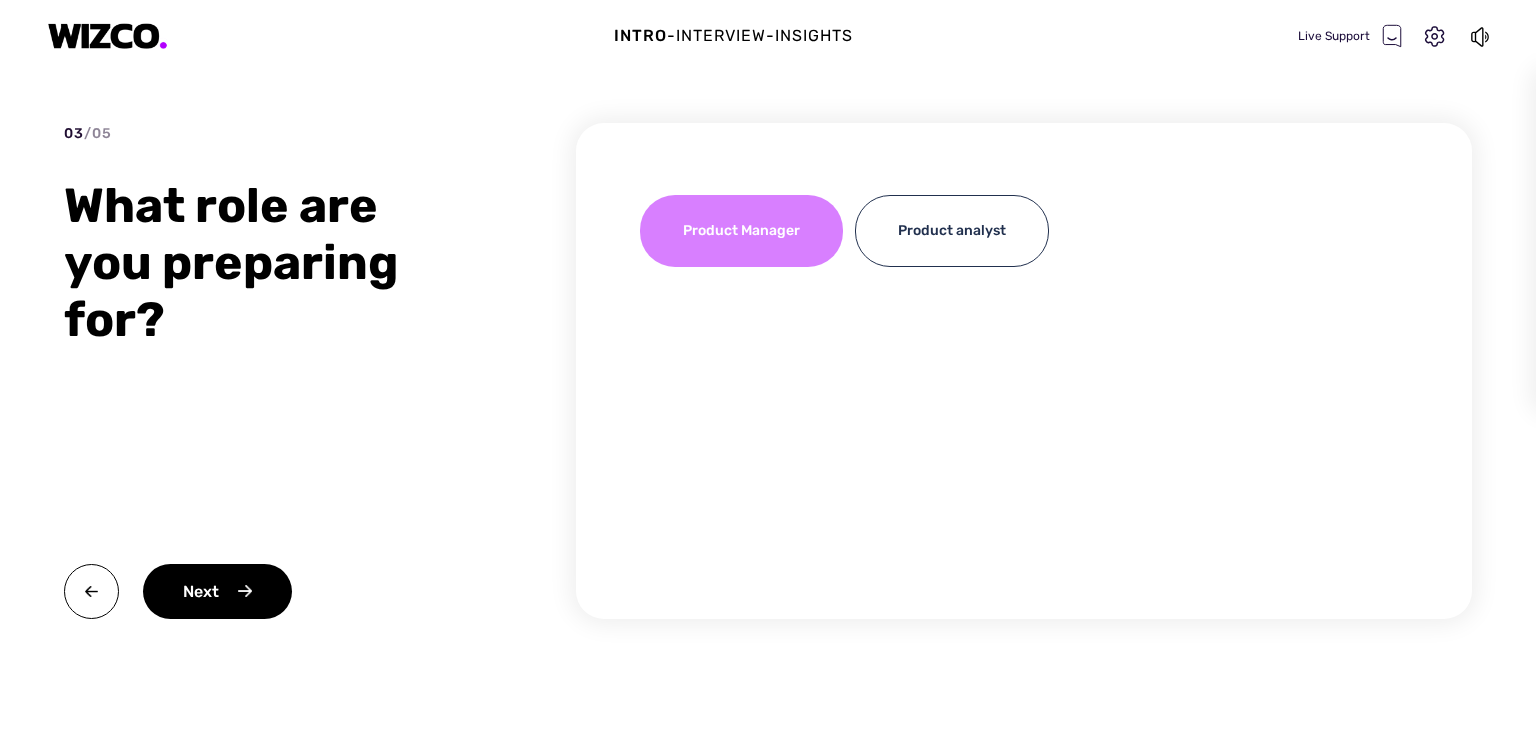 click on "Product Manager" at bounding box center [741, 231] 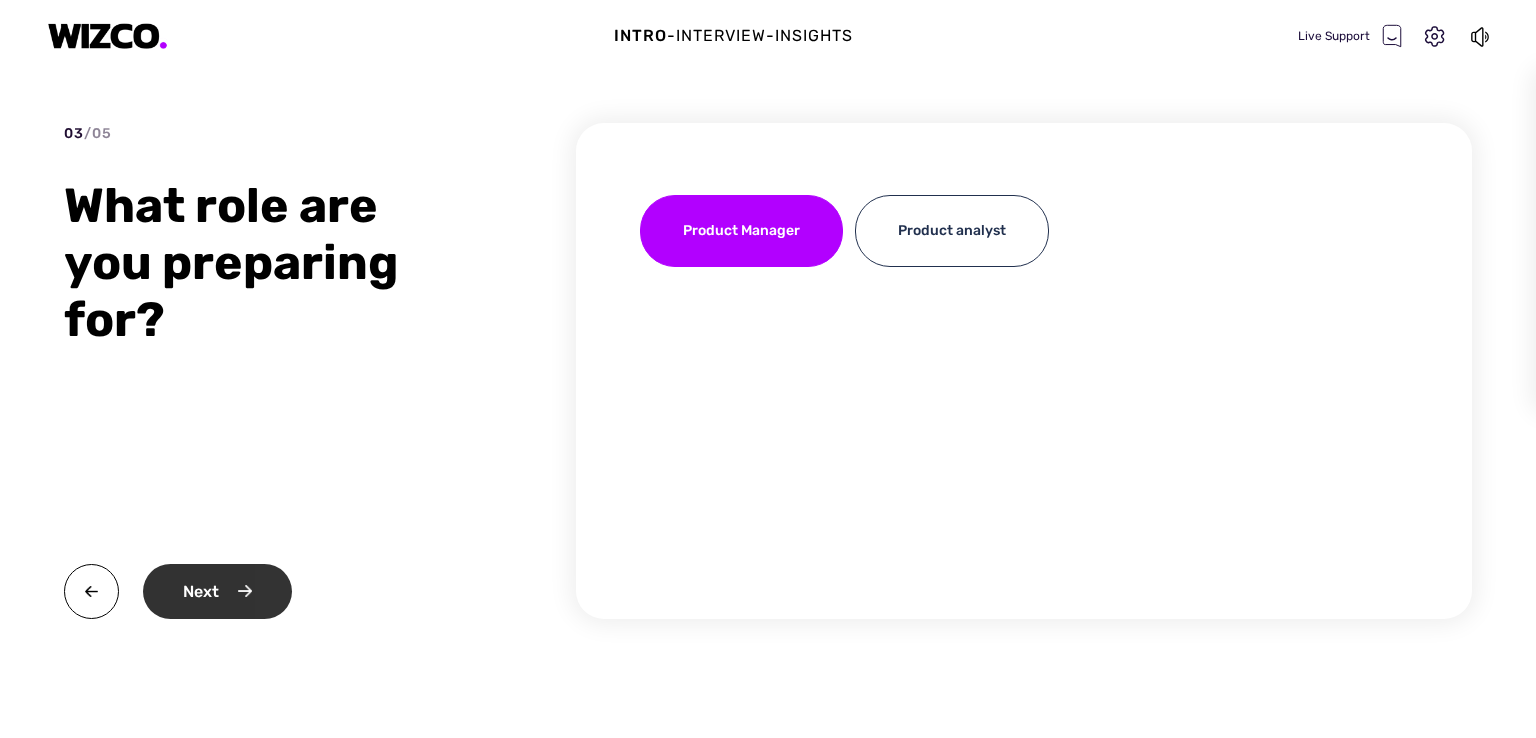 click on "Next" at bounding box center (217, 591) 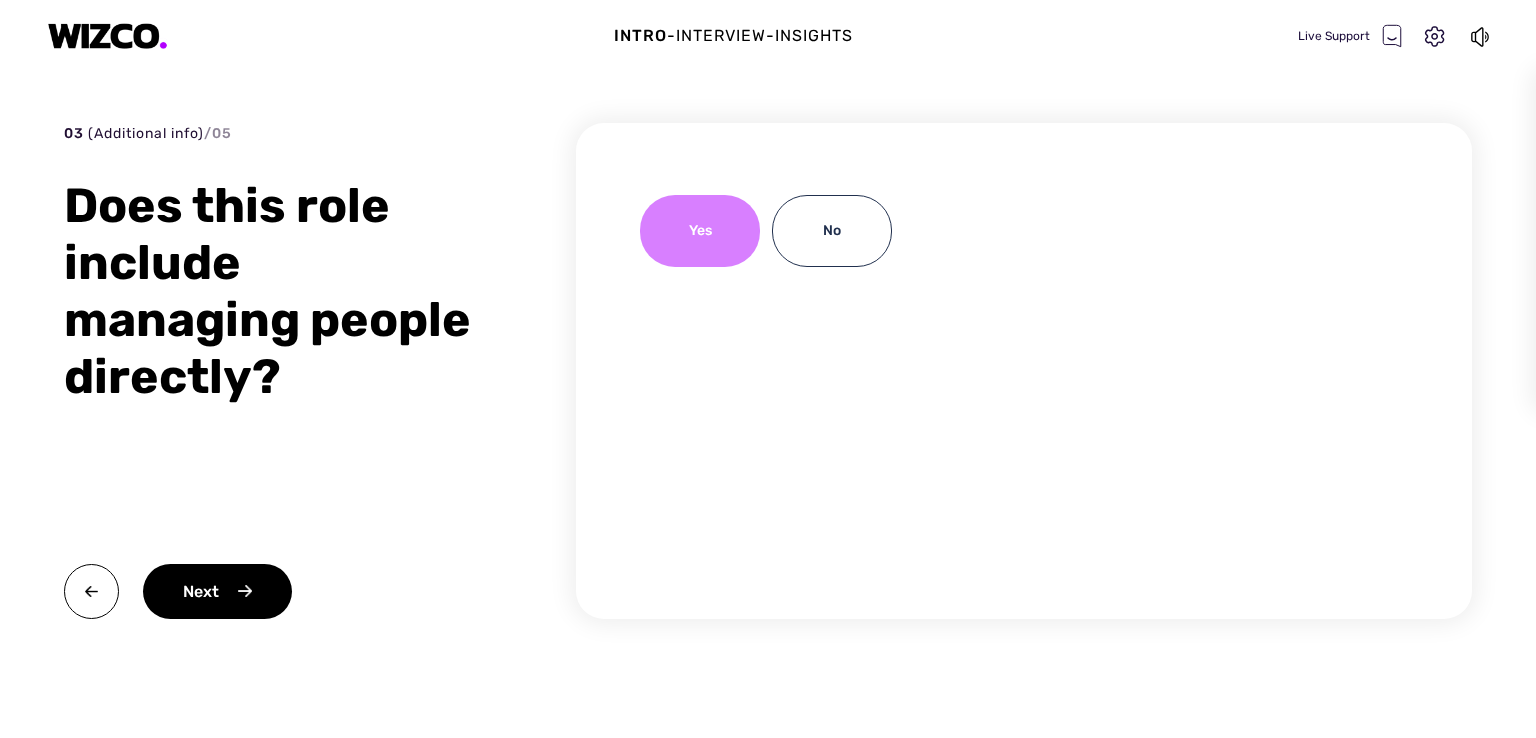 click on "Yes" at bounding box center [700, 231] 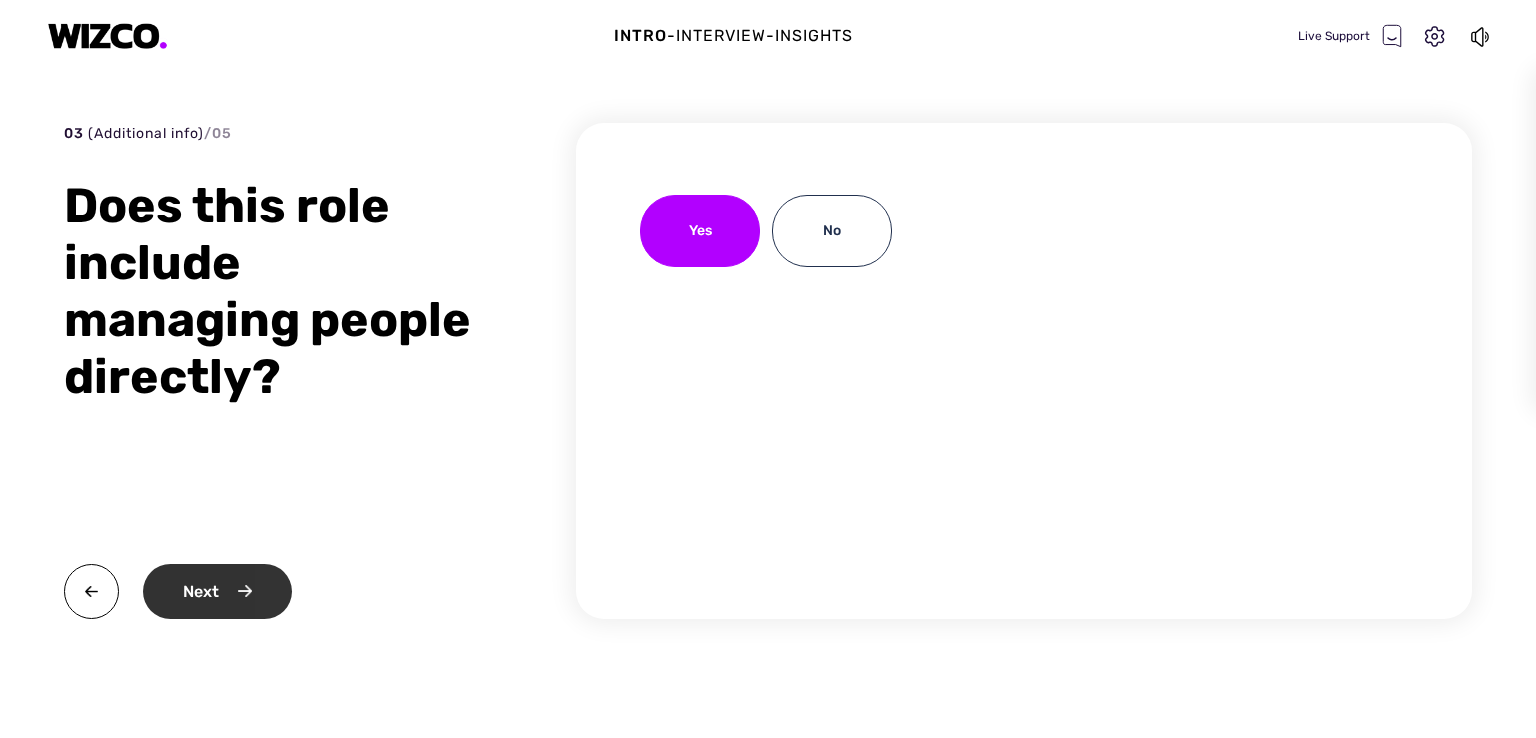 click on "Next" at bounding box center [217, 591] 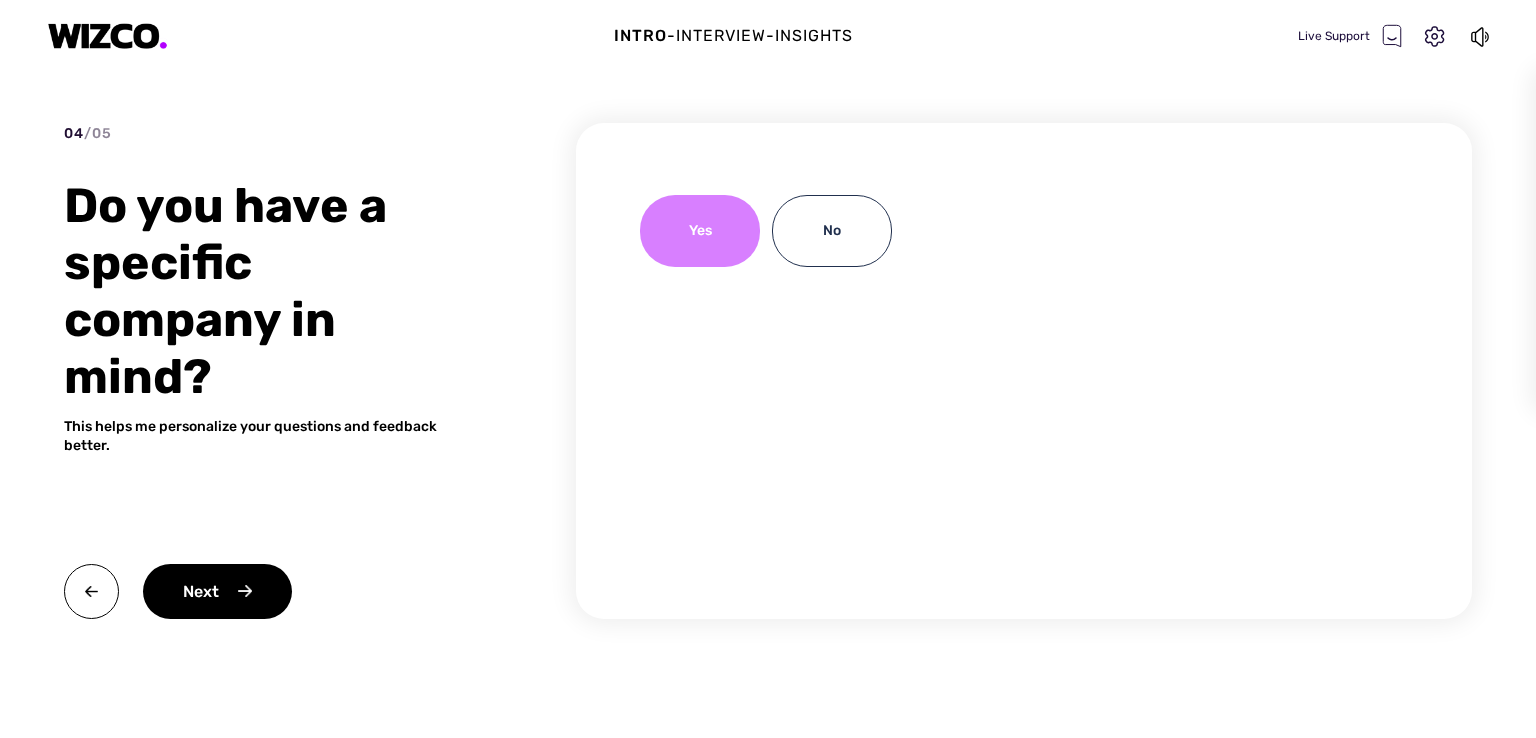 click on "Yes" at bounding box center [700, 231] 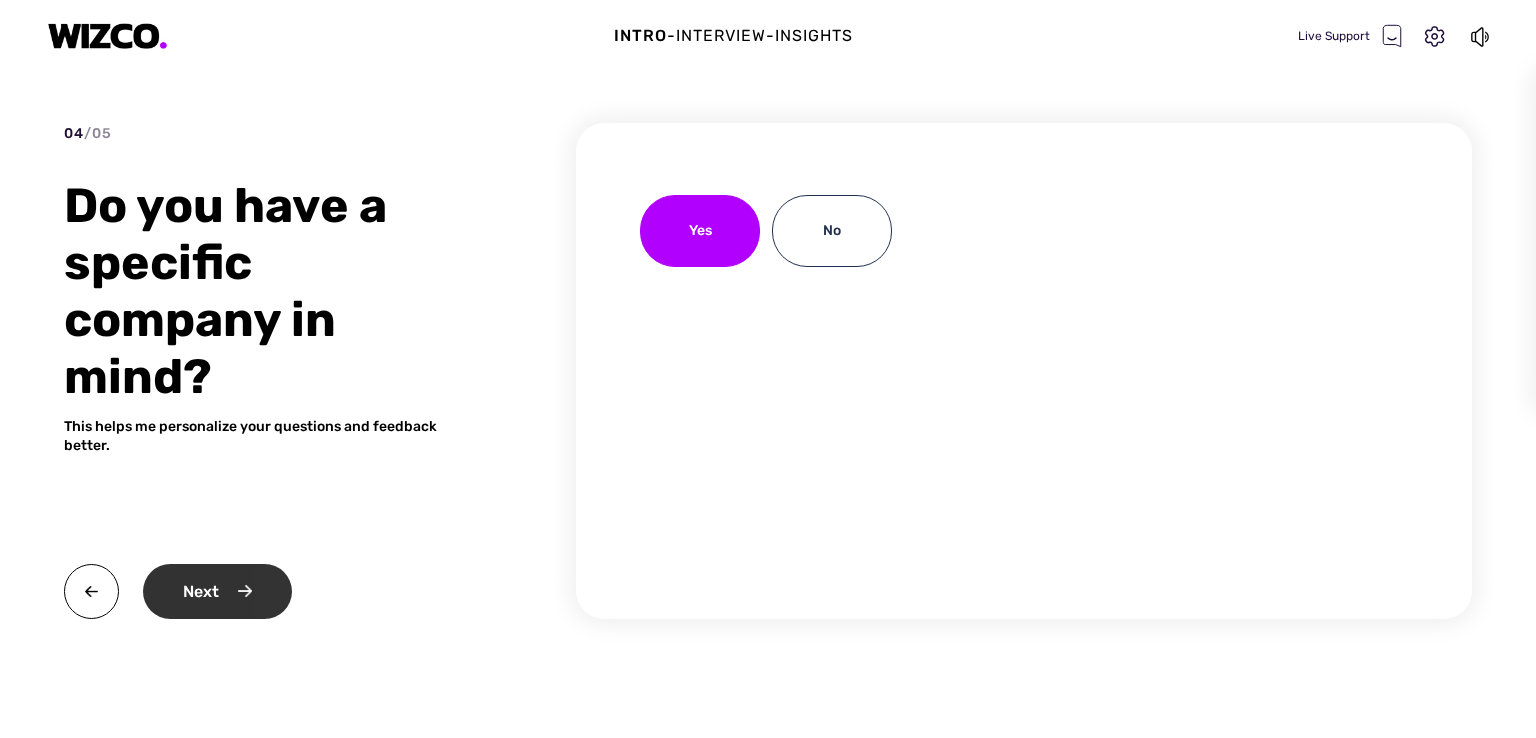 click on "Next" at bounding box center (217, 591) 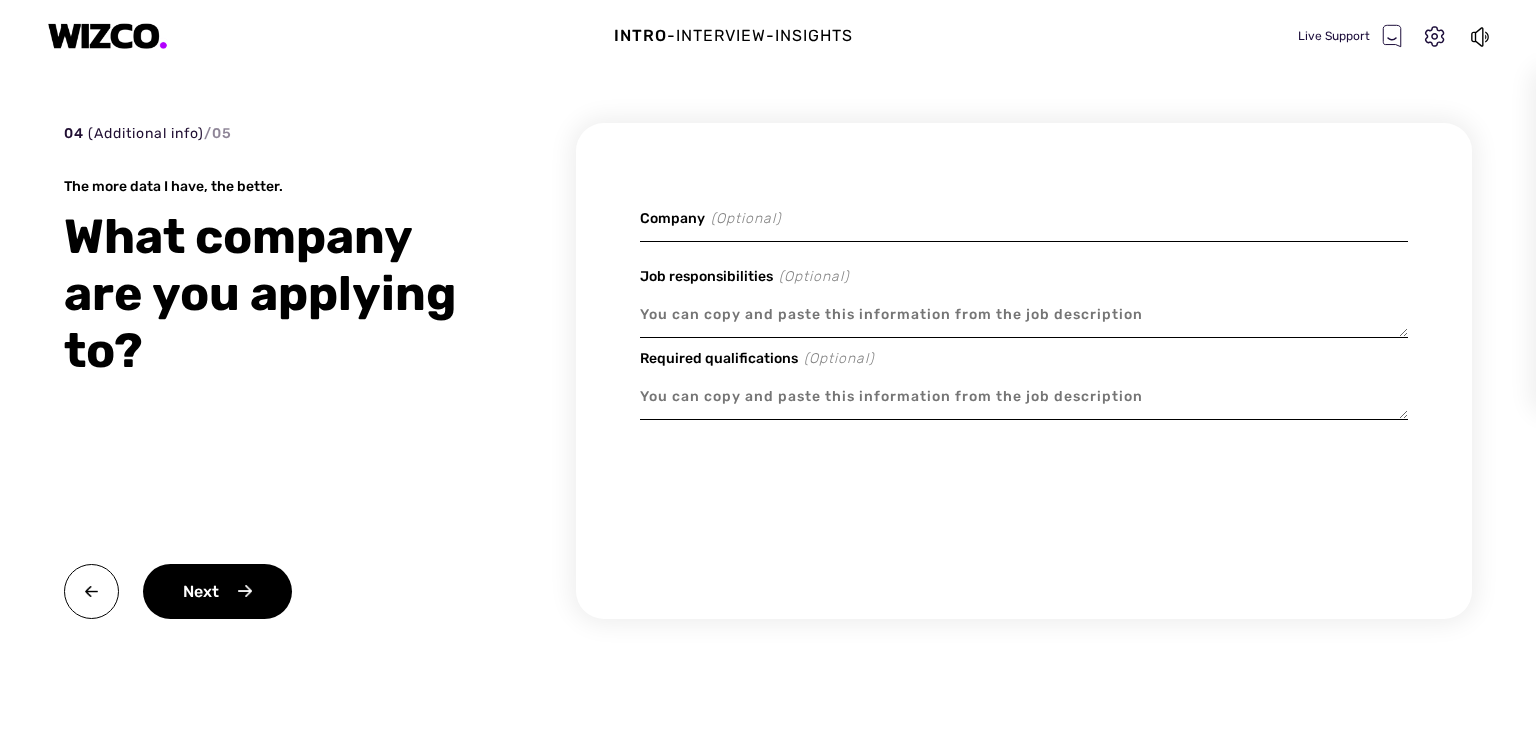 click at bounding box center (1024, 397) 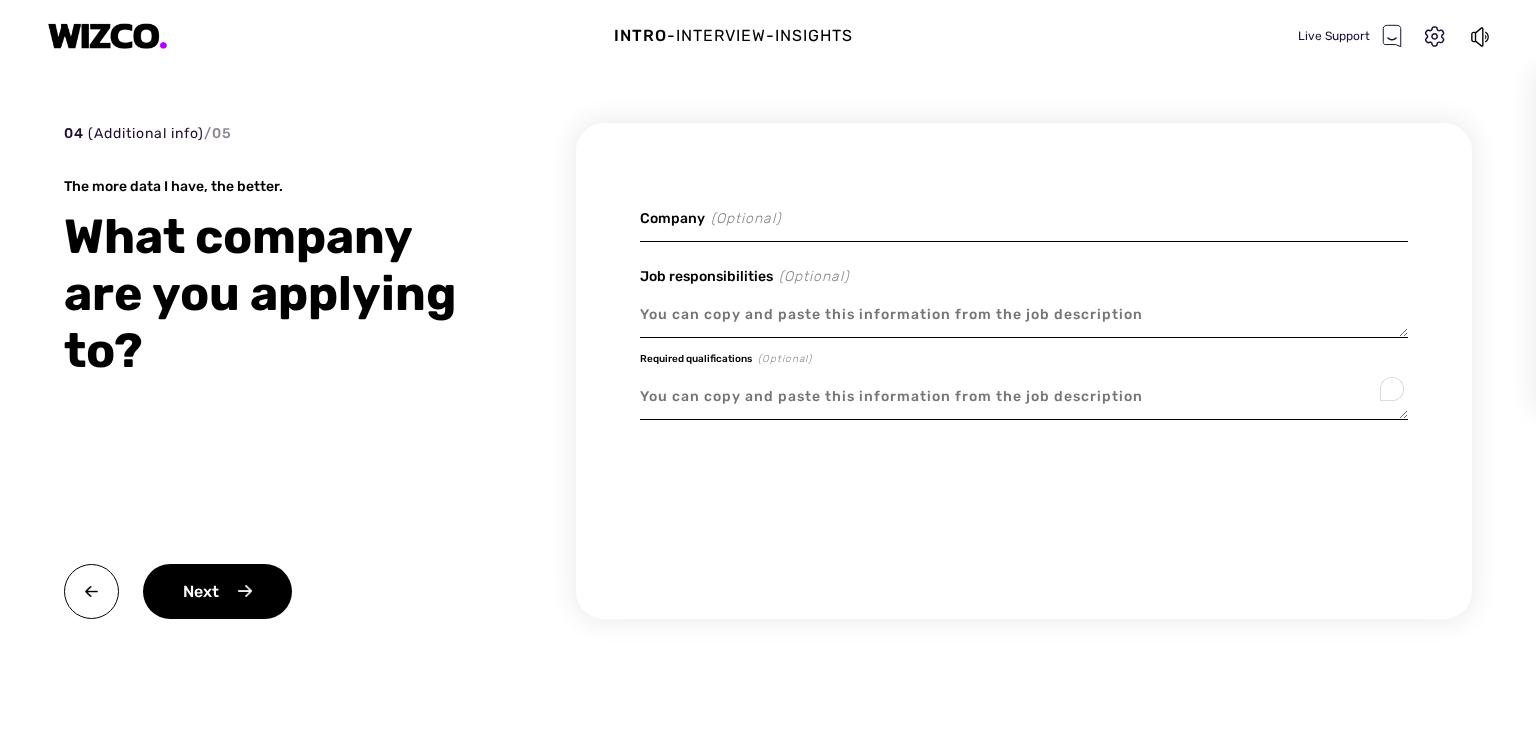paste on "https://www.mindletic.com/b2b-account-manager/" 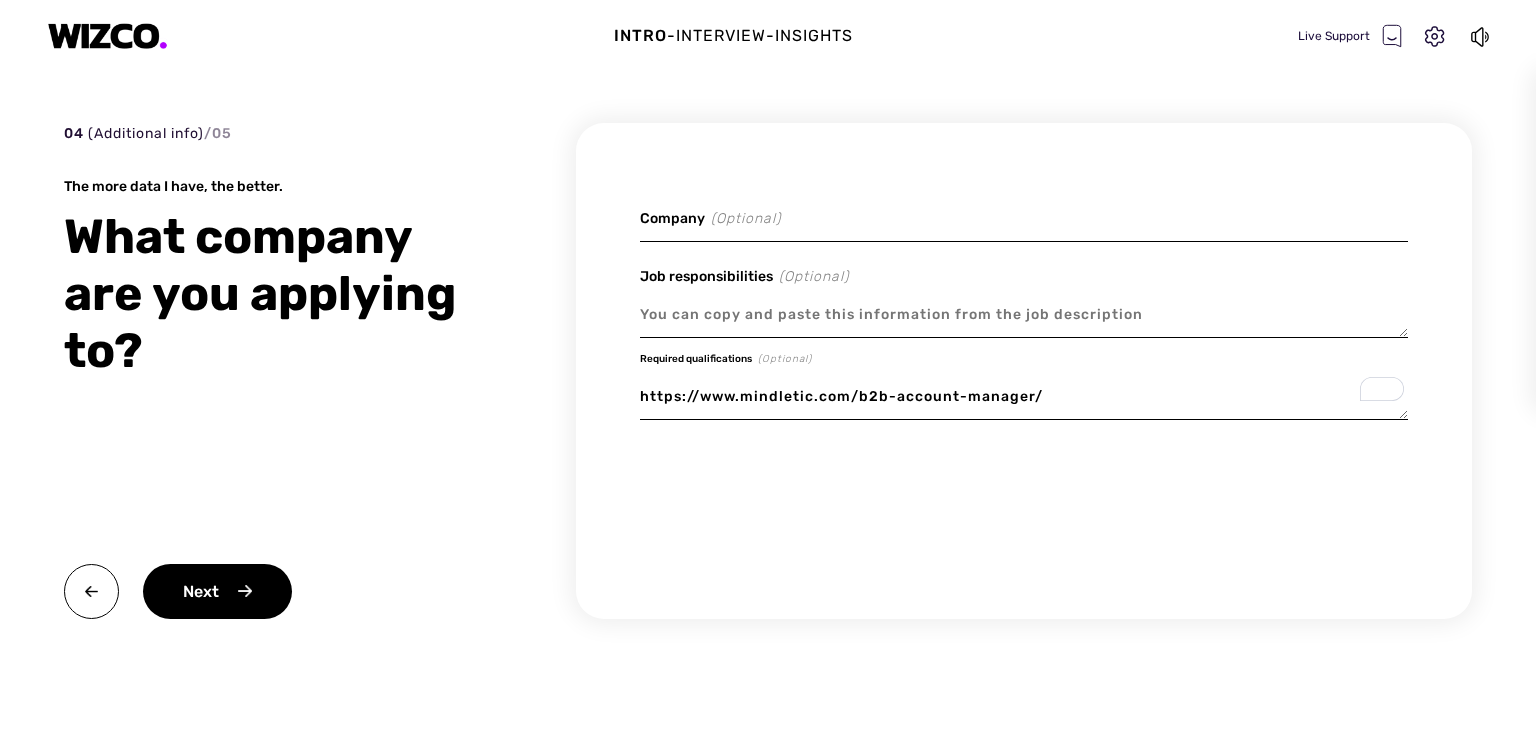 type on "https://www.mindletic.com/b2b-account-manager/" 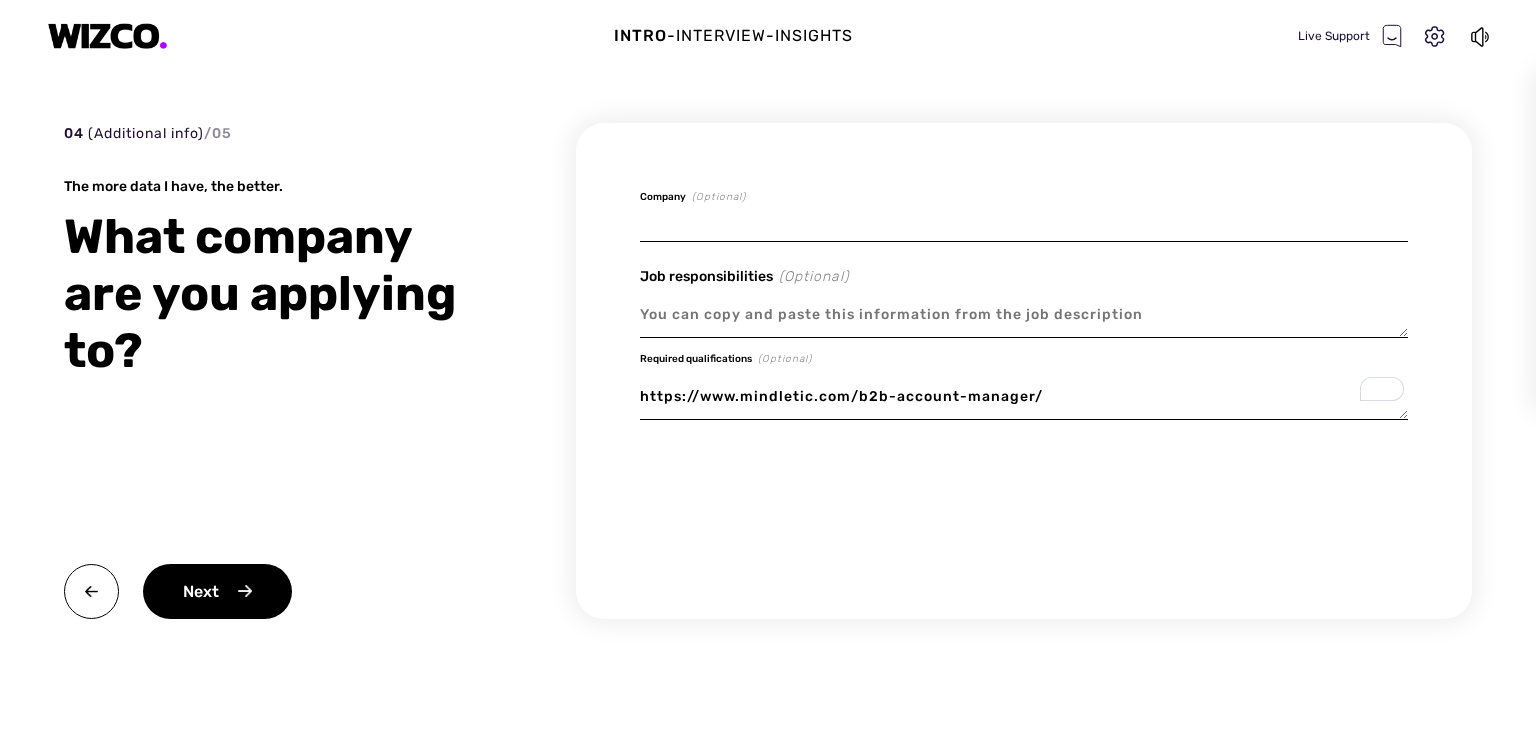 type on "x" 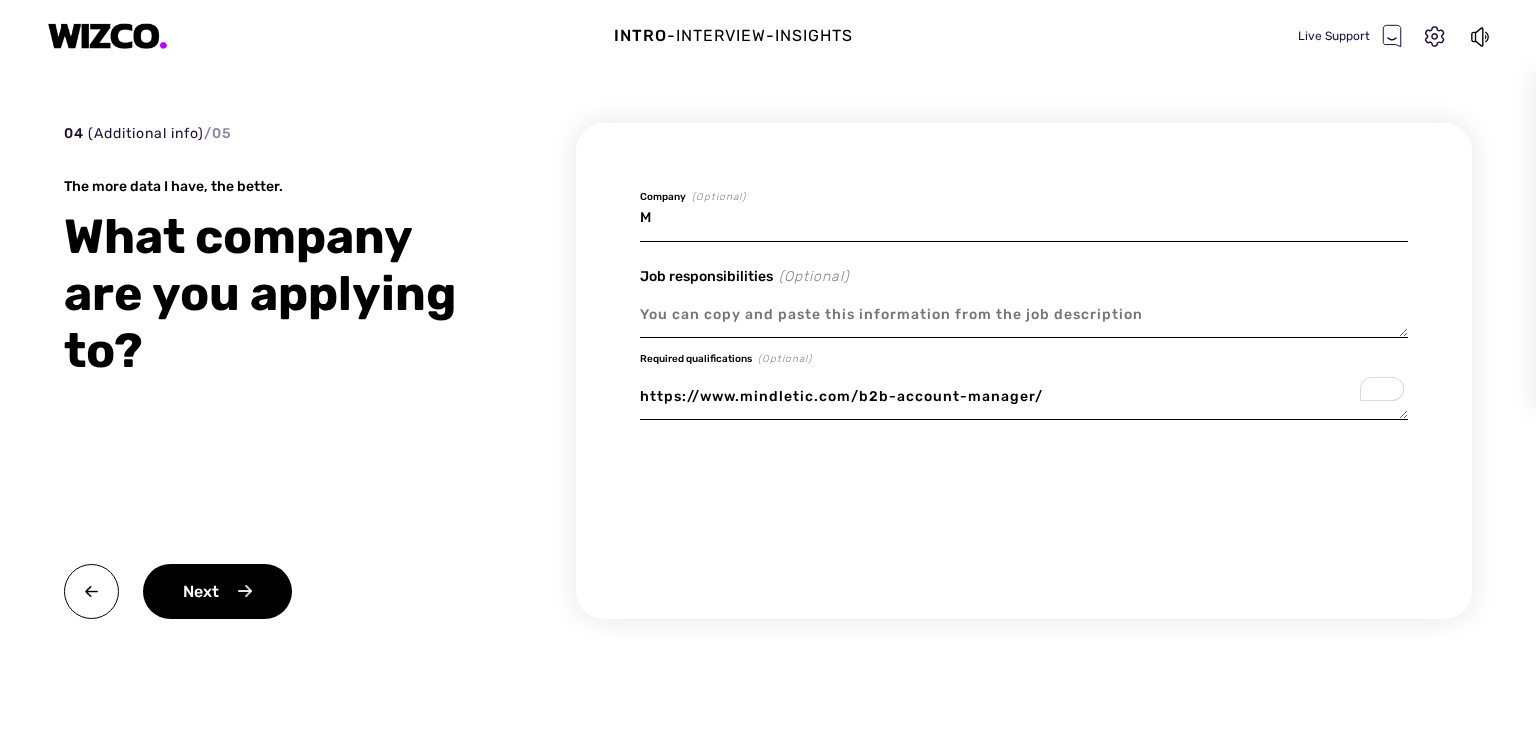 type on "x" 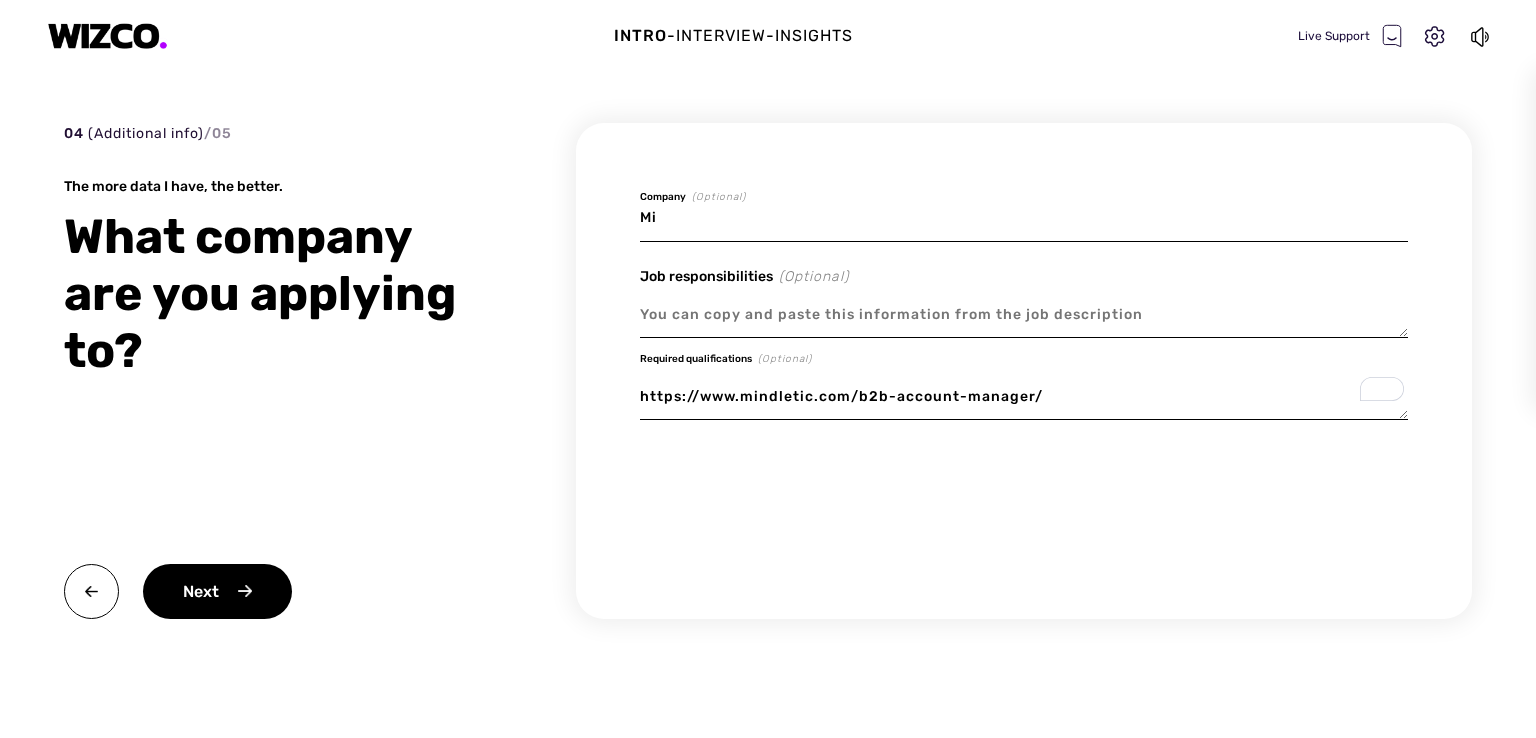 type on "x" 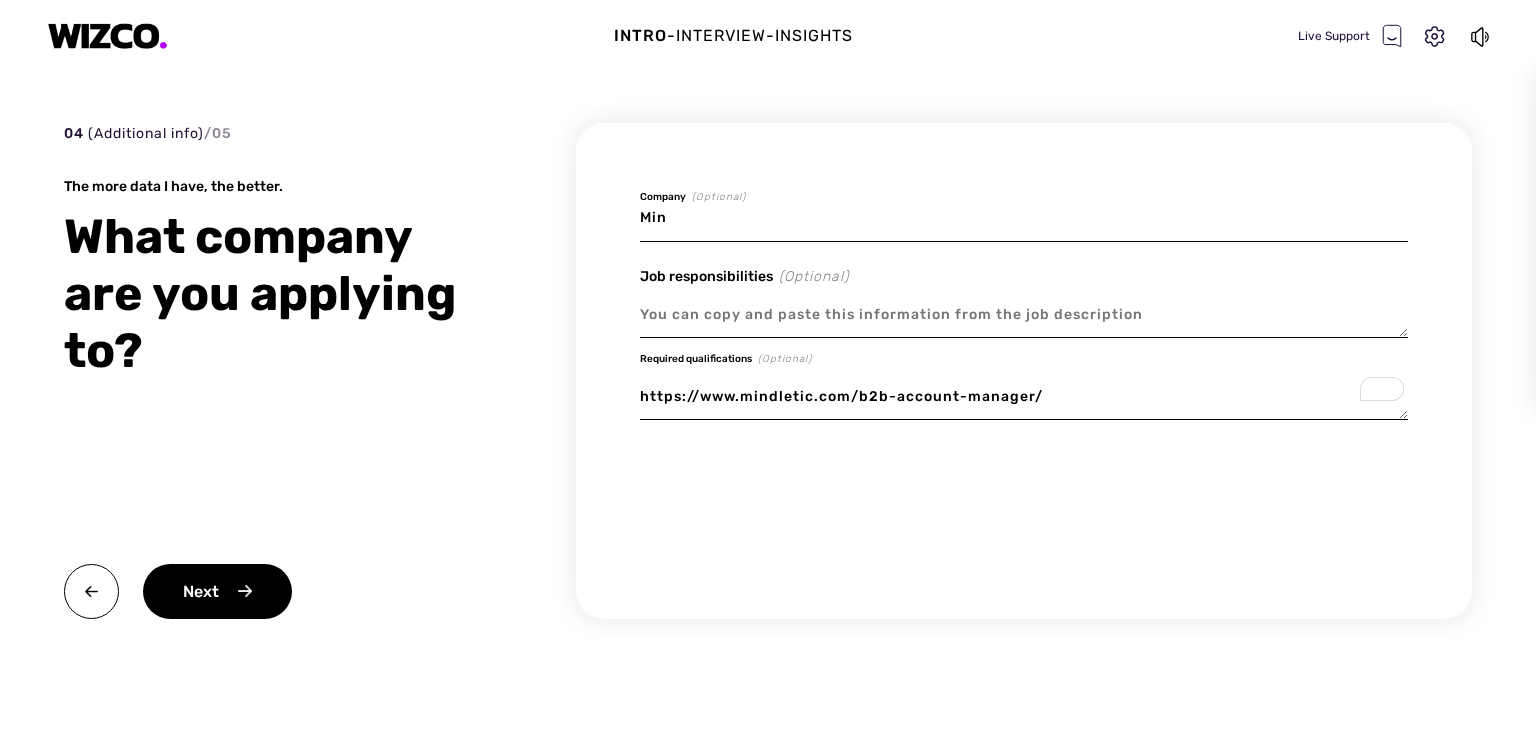 type on "Mind" 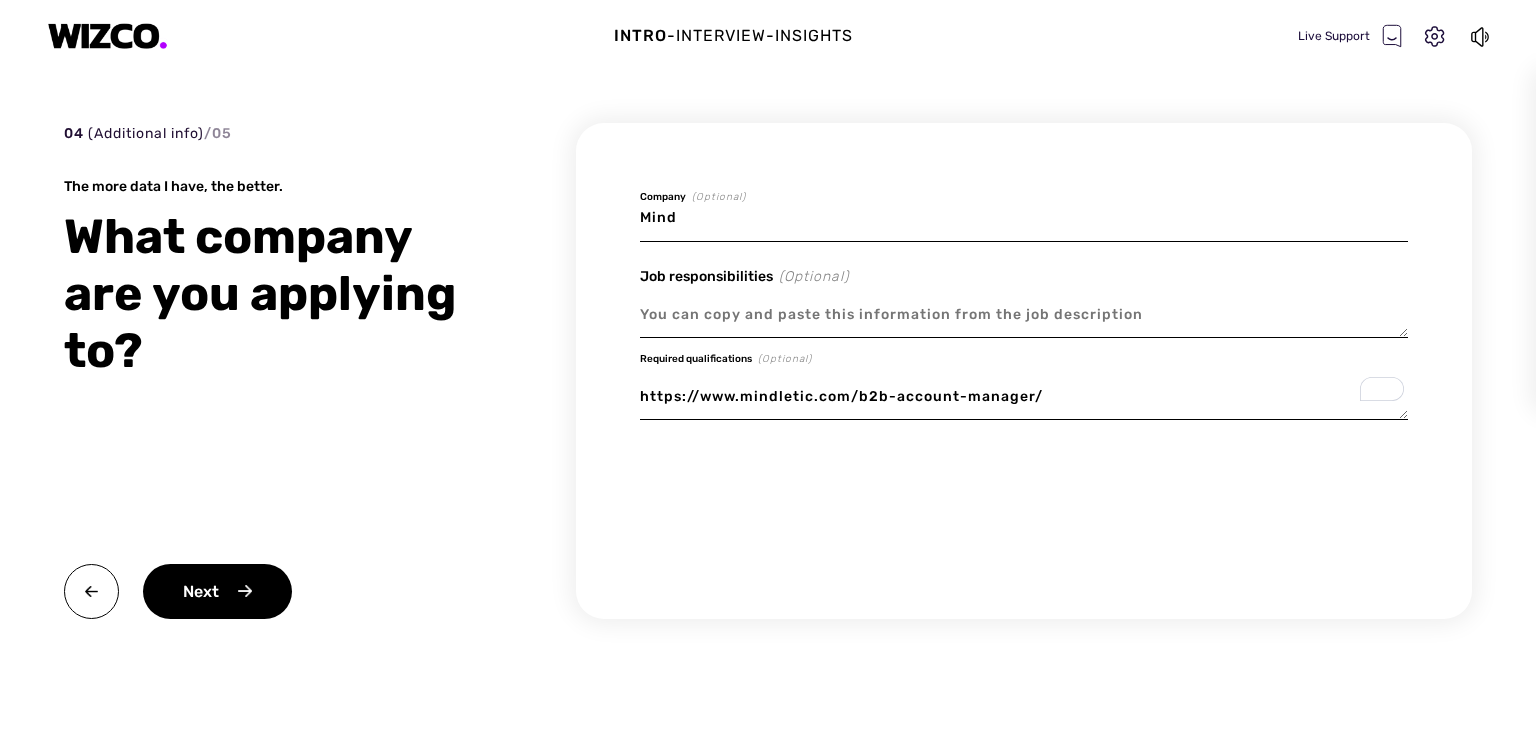 type on "x" 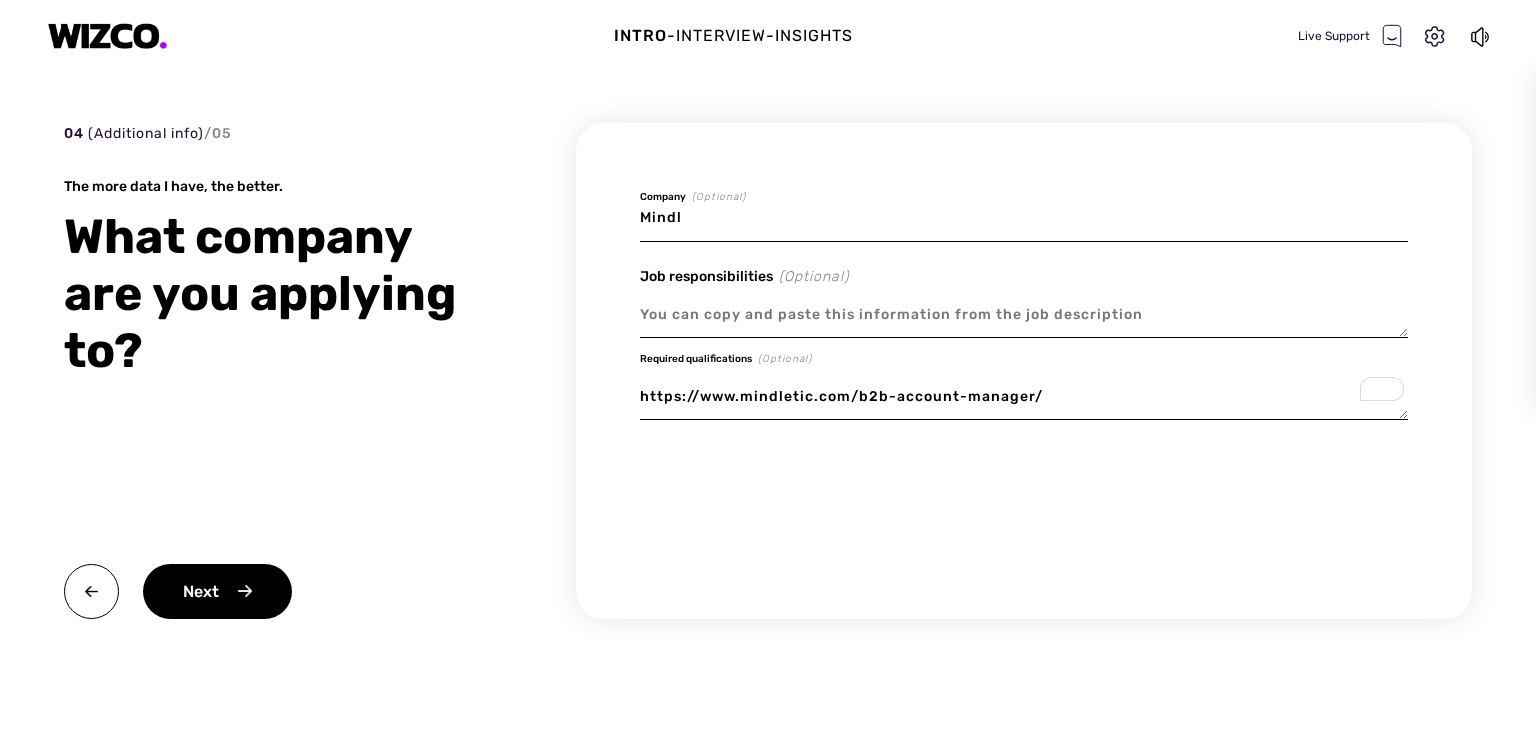 type on "x" 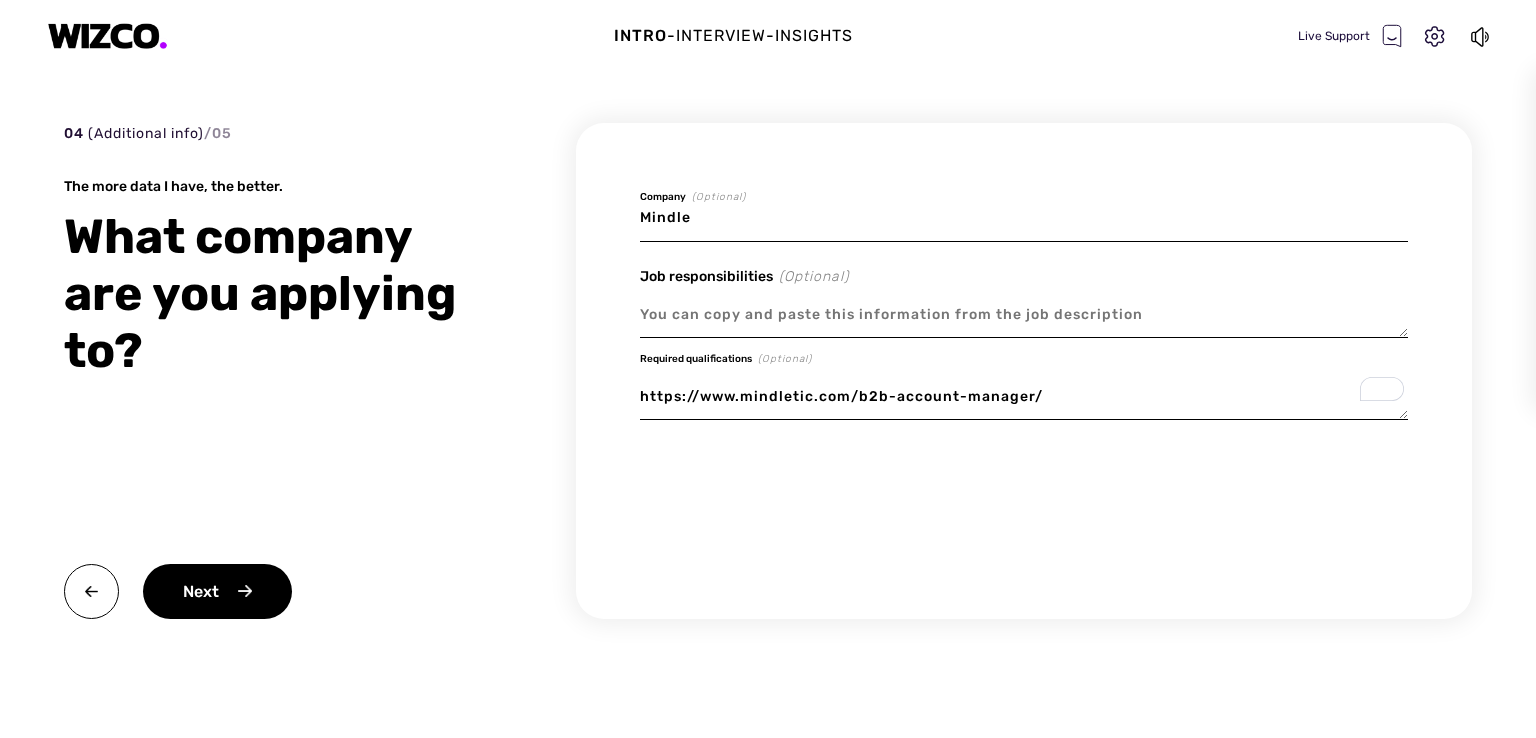type on "x" 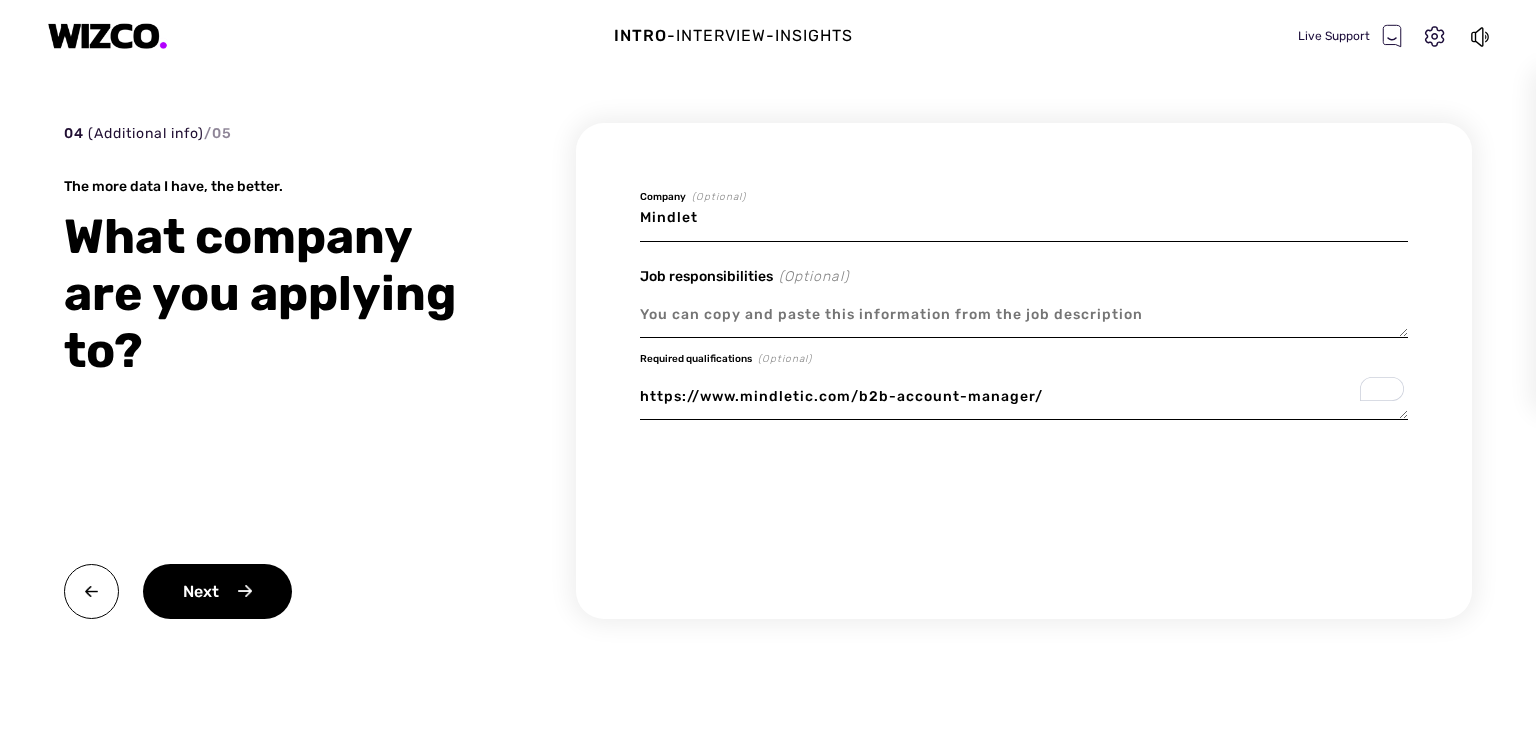 type on "x" 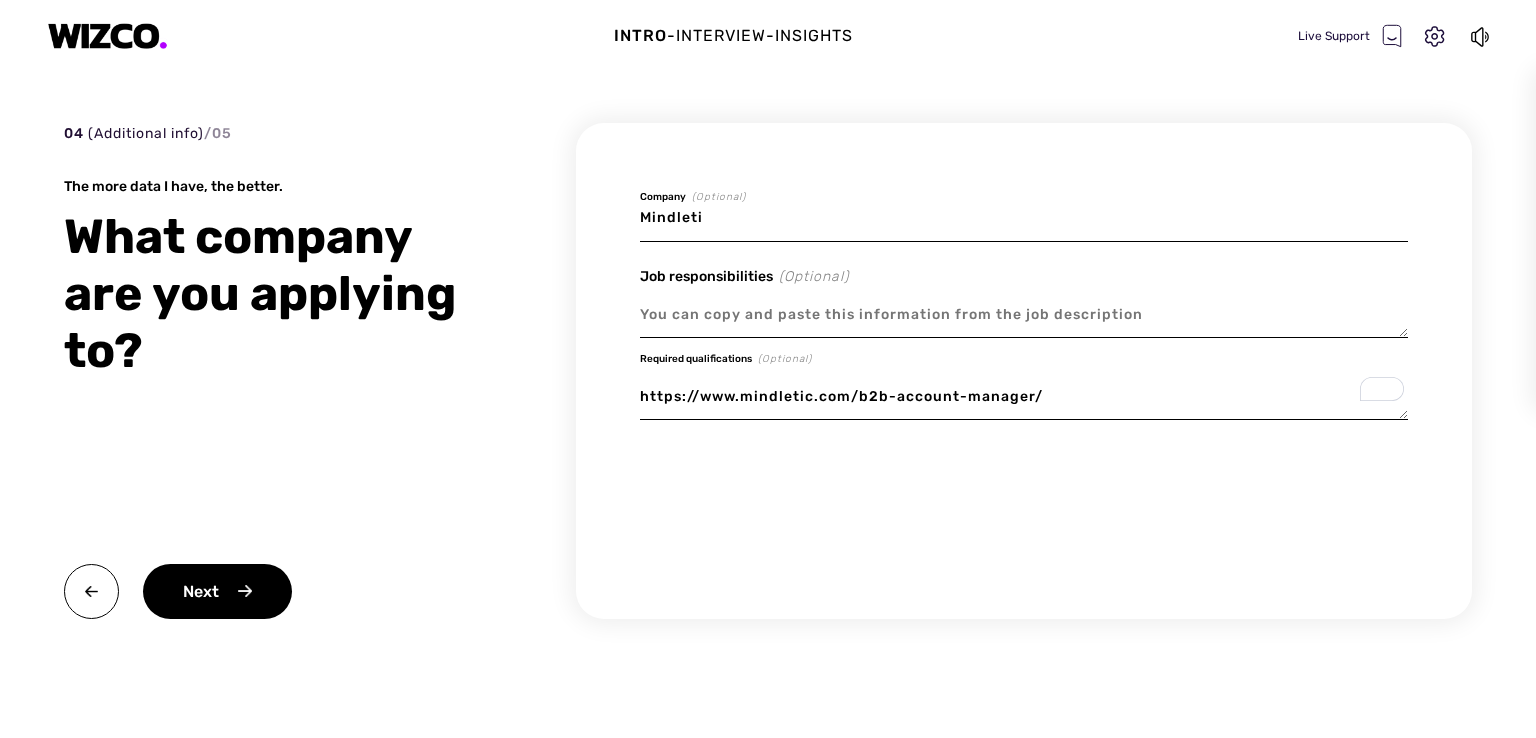 type on "x" 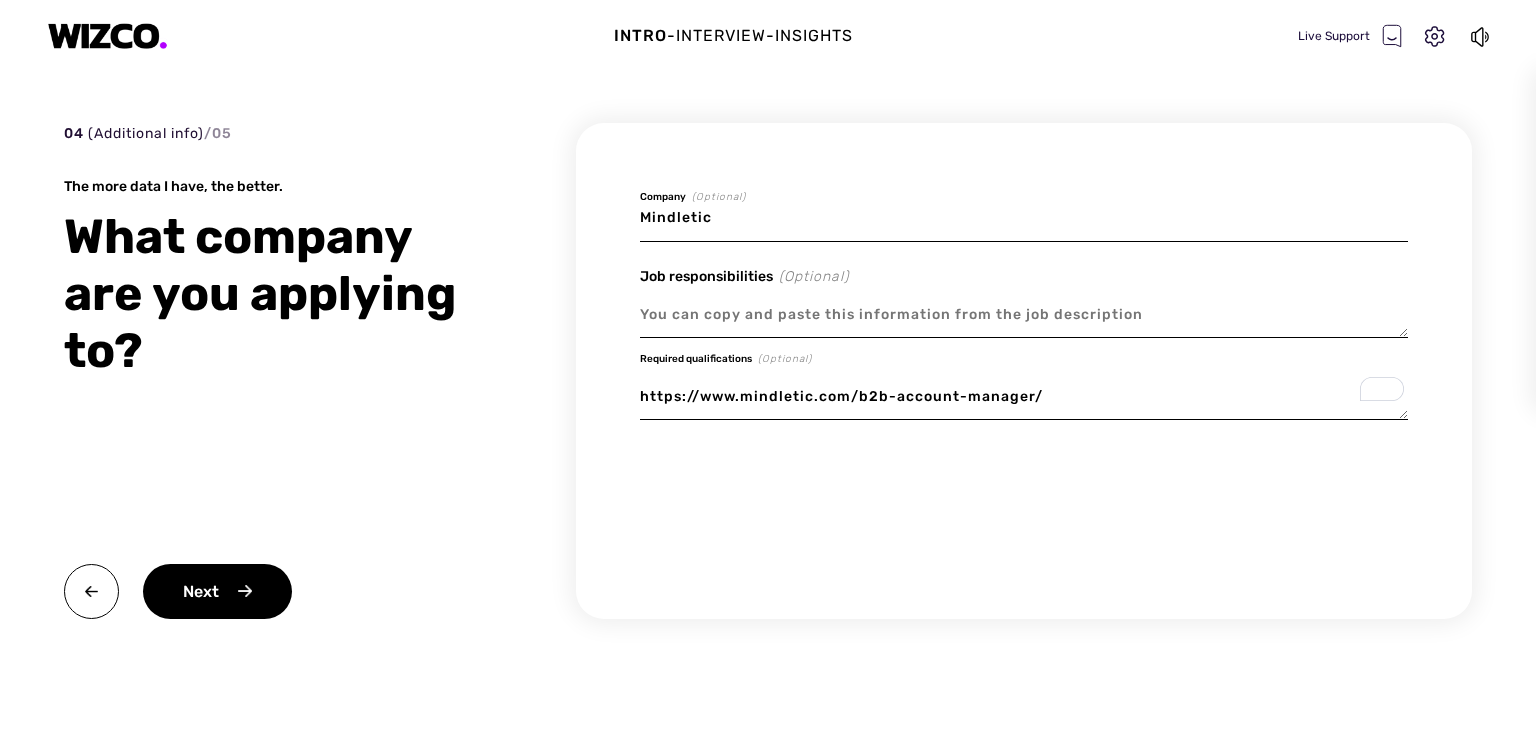 type on "Mindletic" 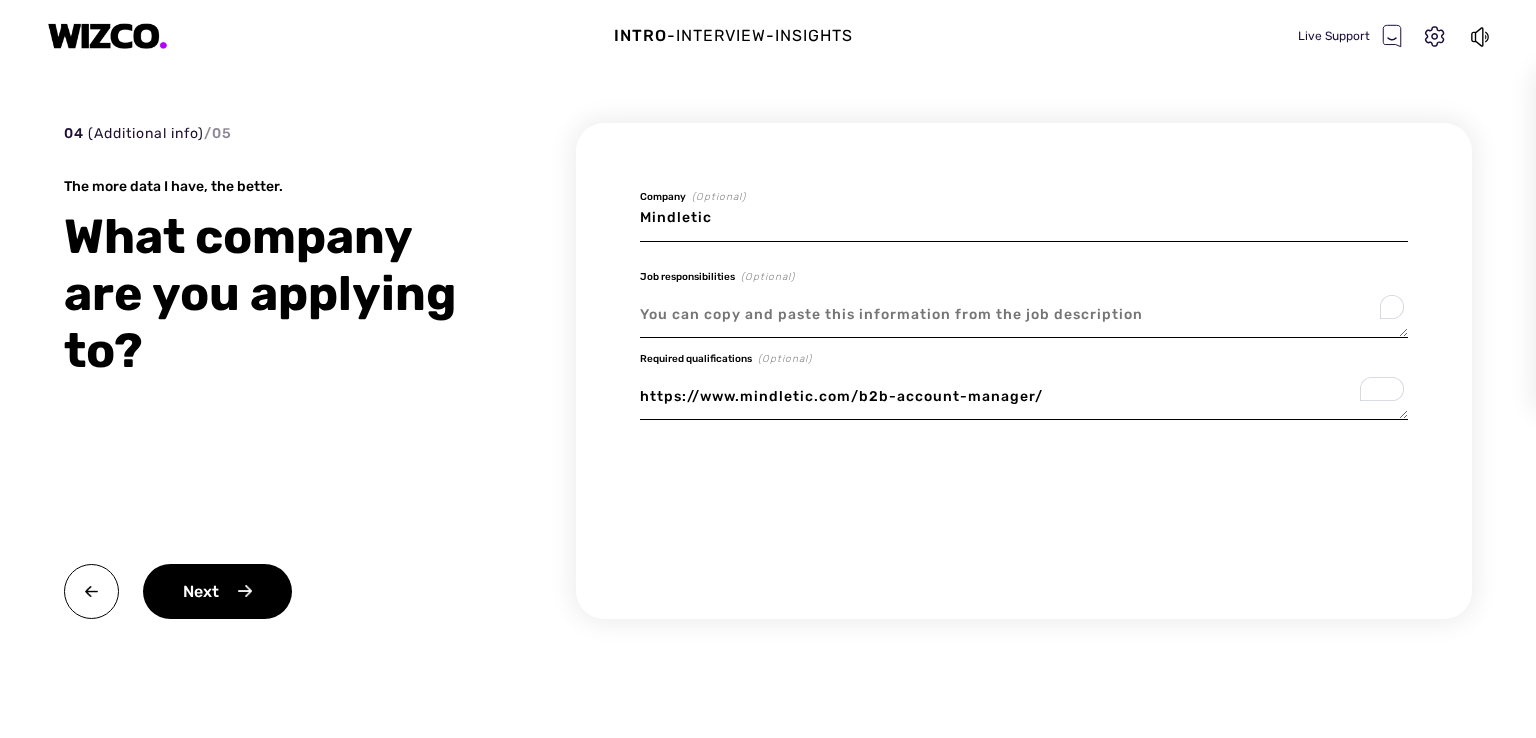 paste on "EQ Training Consultant (Account Manager)" 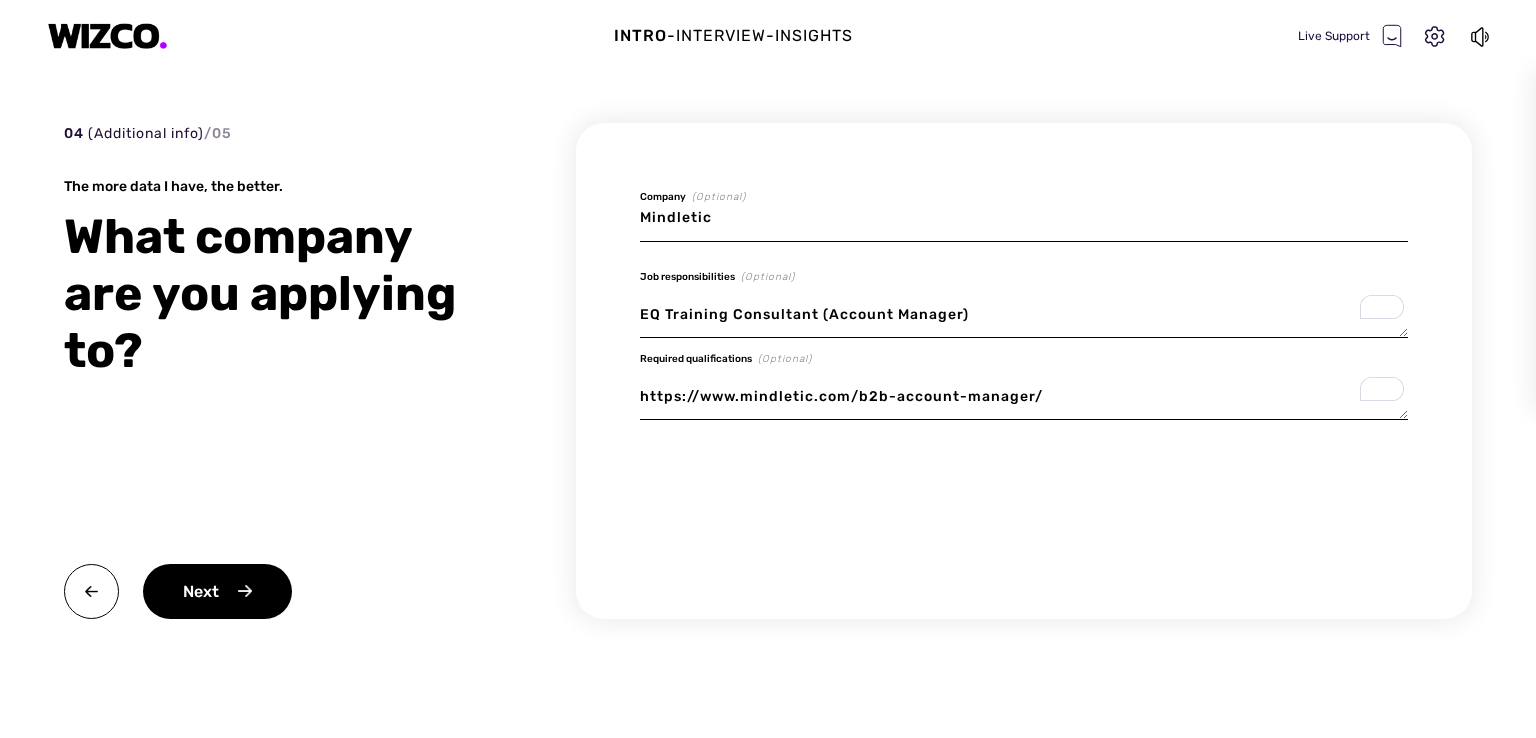 type on "EQ Training Consultant (Account Manager)" 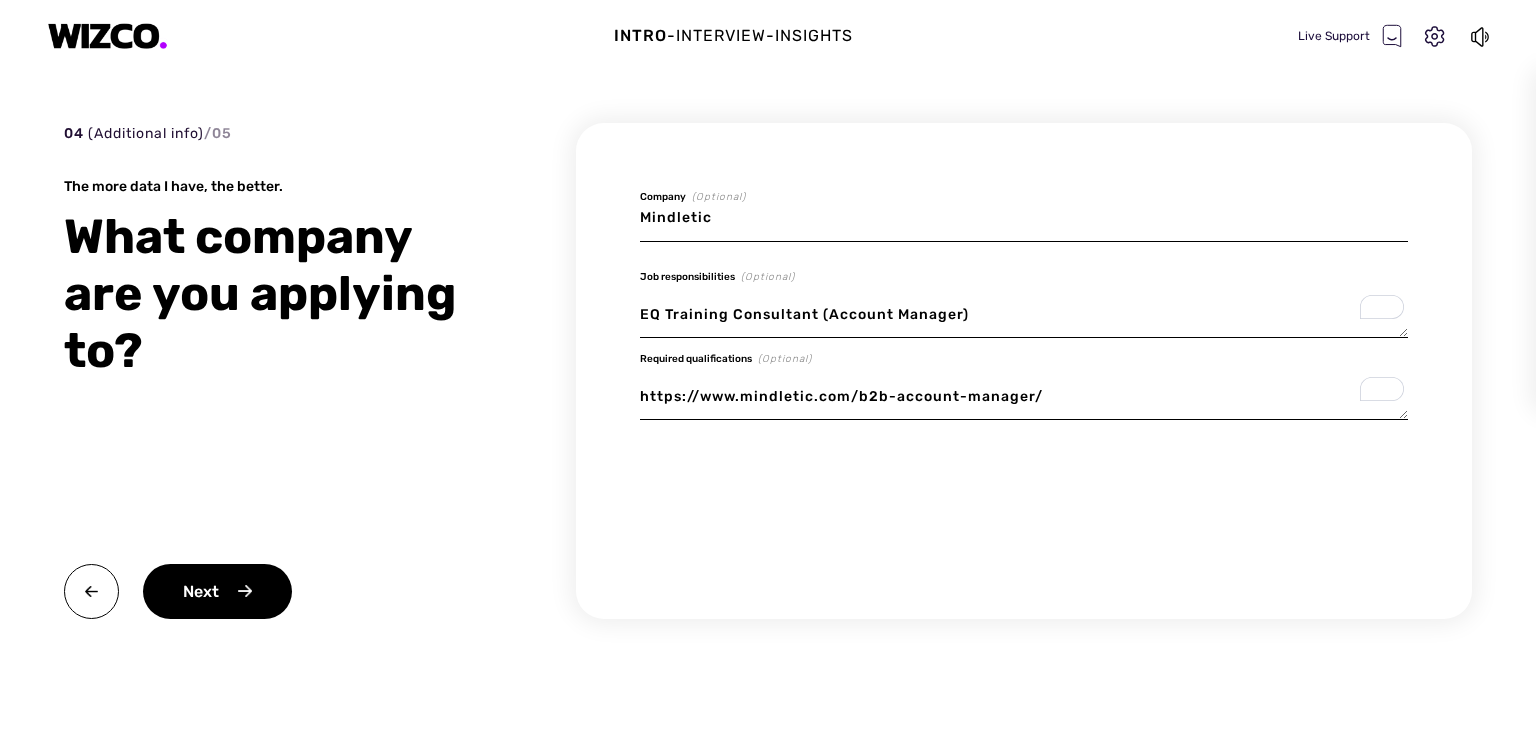 click on "Mindletic Company (Optional) Job responsibilities (Optional) EQ Training Consultant (Account Manager) Required qualifications (Optional) https://www.mindletic.com/b2b-account-manager/" at bounding box center [1024, 371] 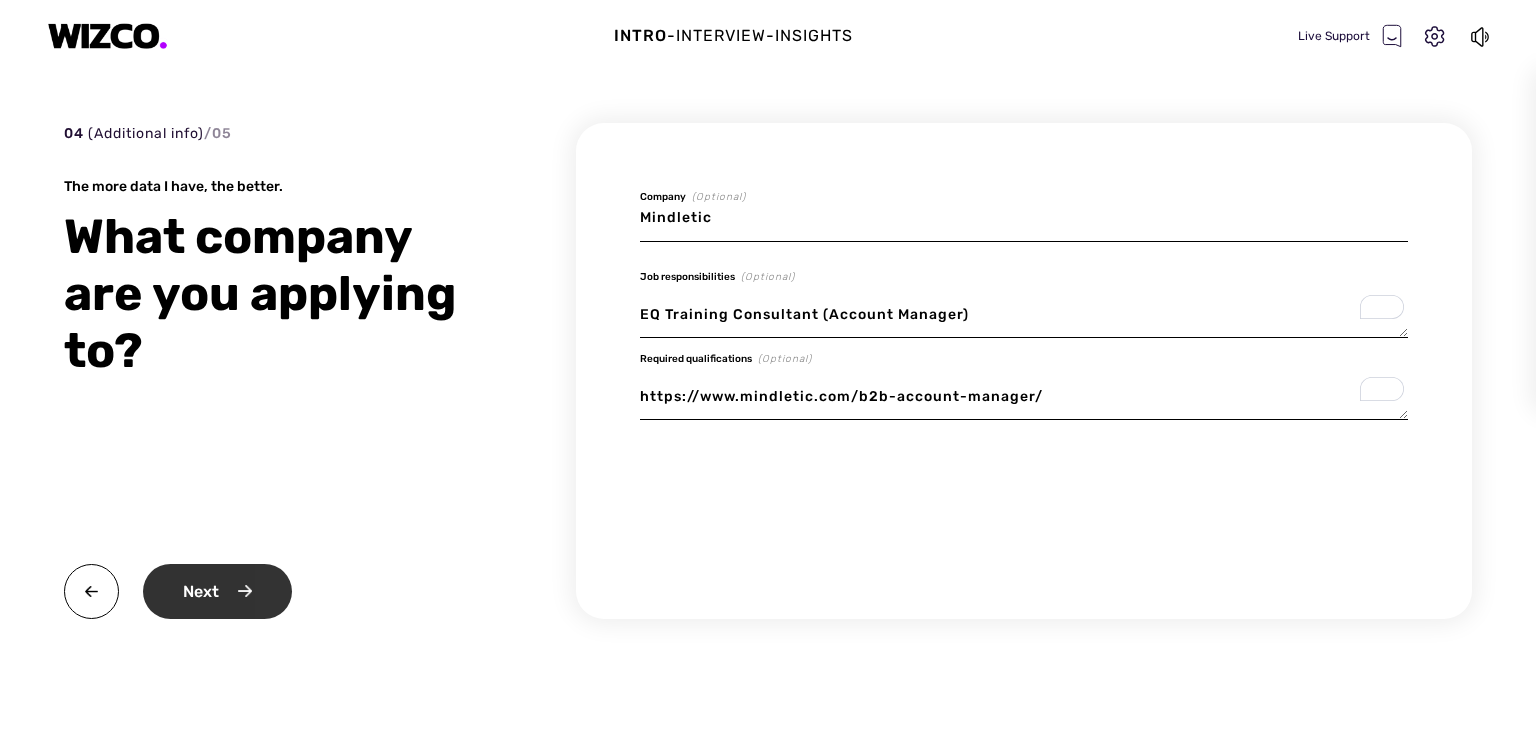 click on "Next" at bounding box center [217, 591] 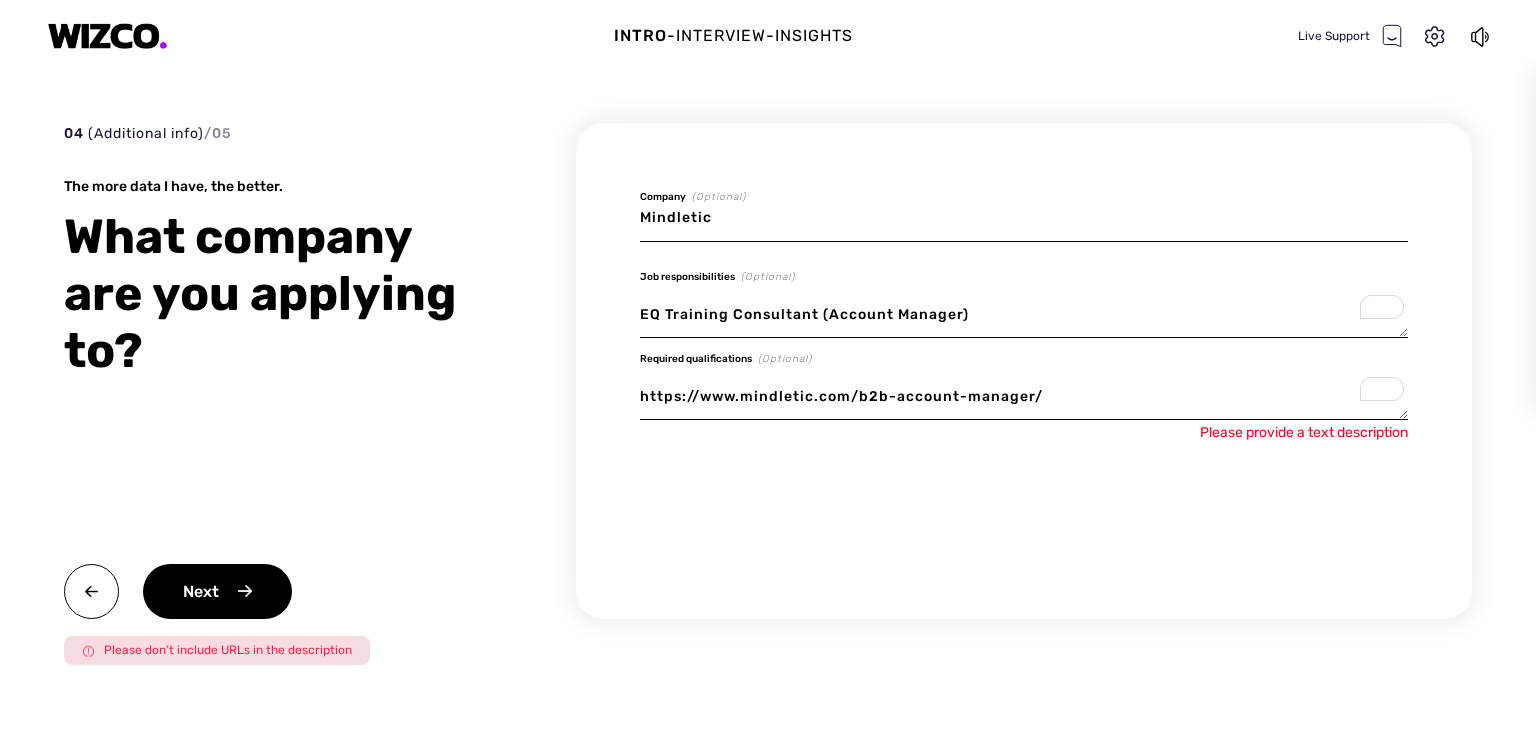 click on "https://www.mindletic.com/b2b-account-manager/" at bounding box center [1024, 397] 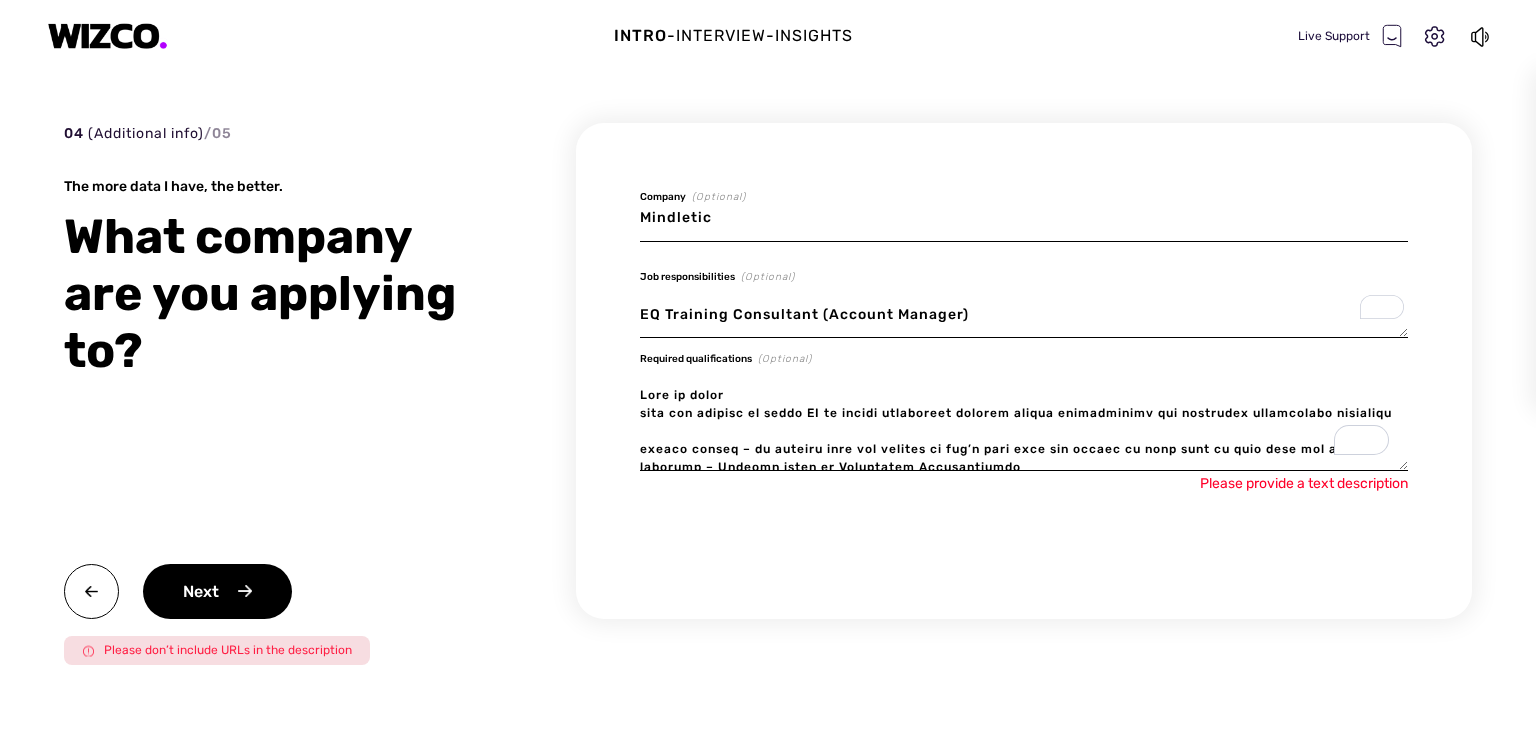 scroll, scrollTop: 1408, scrollLeft: 0, axis: vertical 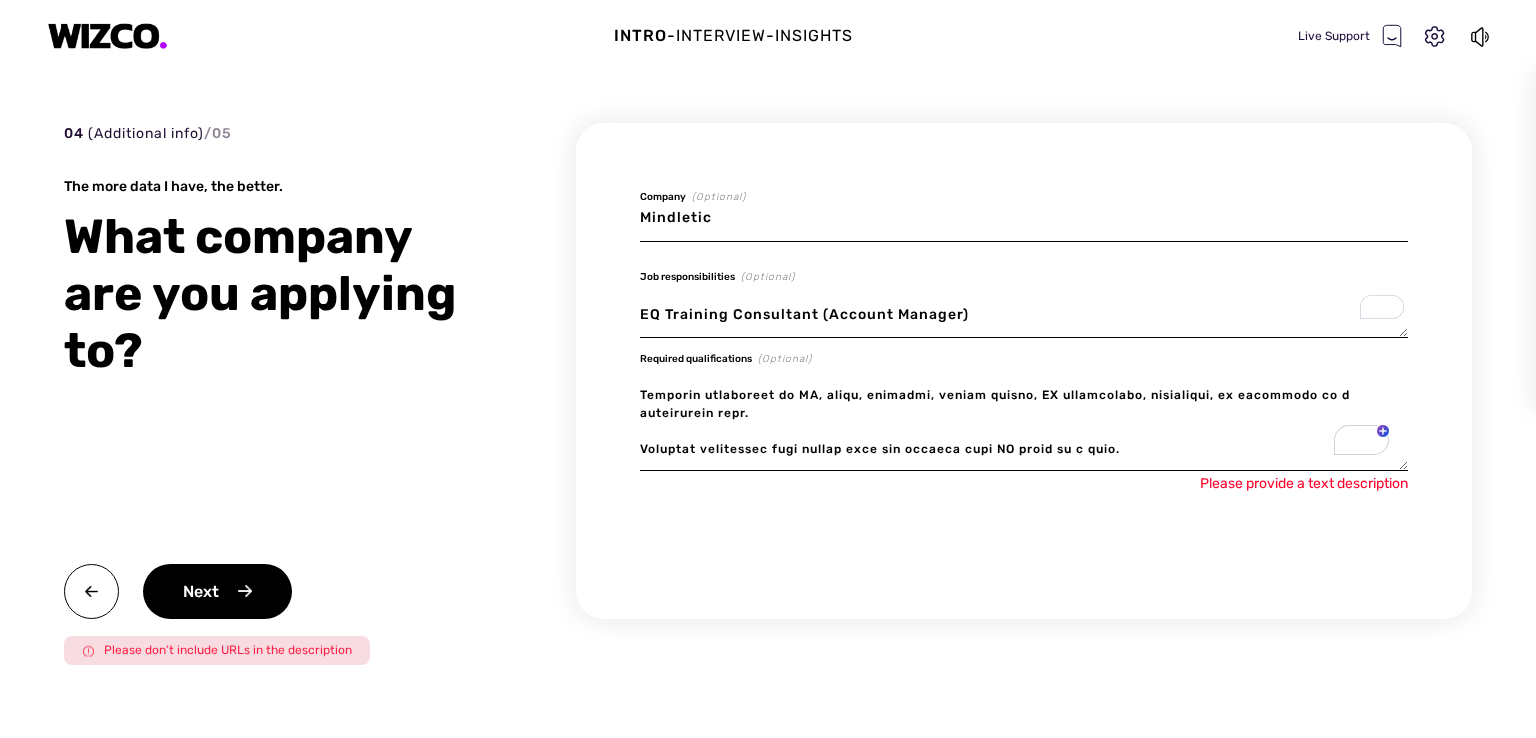 type on "What we offer
join the mission to train EQ at modern workplaces towards better productivity and decreased destructive behaviors
mainly remote – we believe that the quality of one’s work does not depend on what type of food they eat in the evenings – Italian pizza or Lithuanian Šaltibarščiai
co-ownership of Mindletic  (we aim to build this together with you as shareholders)
innovate fast, grow together, own the part you’re passionate about and execute in the most efficient, cost effective & creative ways
ambitious, curious and passionate team with various experiences in the past – check our LinkedIn
grow personally by ongoing team retrospectives & team events
variety and ever-changing challenges guaranteed
focus on positivity and growth in all ways possible
compensation range of 2000 – 4000 EUR (before taxes as a freelancer) + bonuses + company stock options
What will you be doing
Proactive account management and strategic consulting based on proprietary aggregated data and scientific insights (o..." 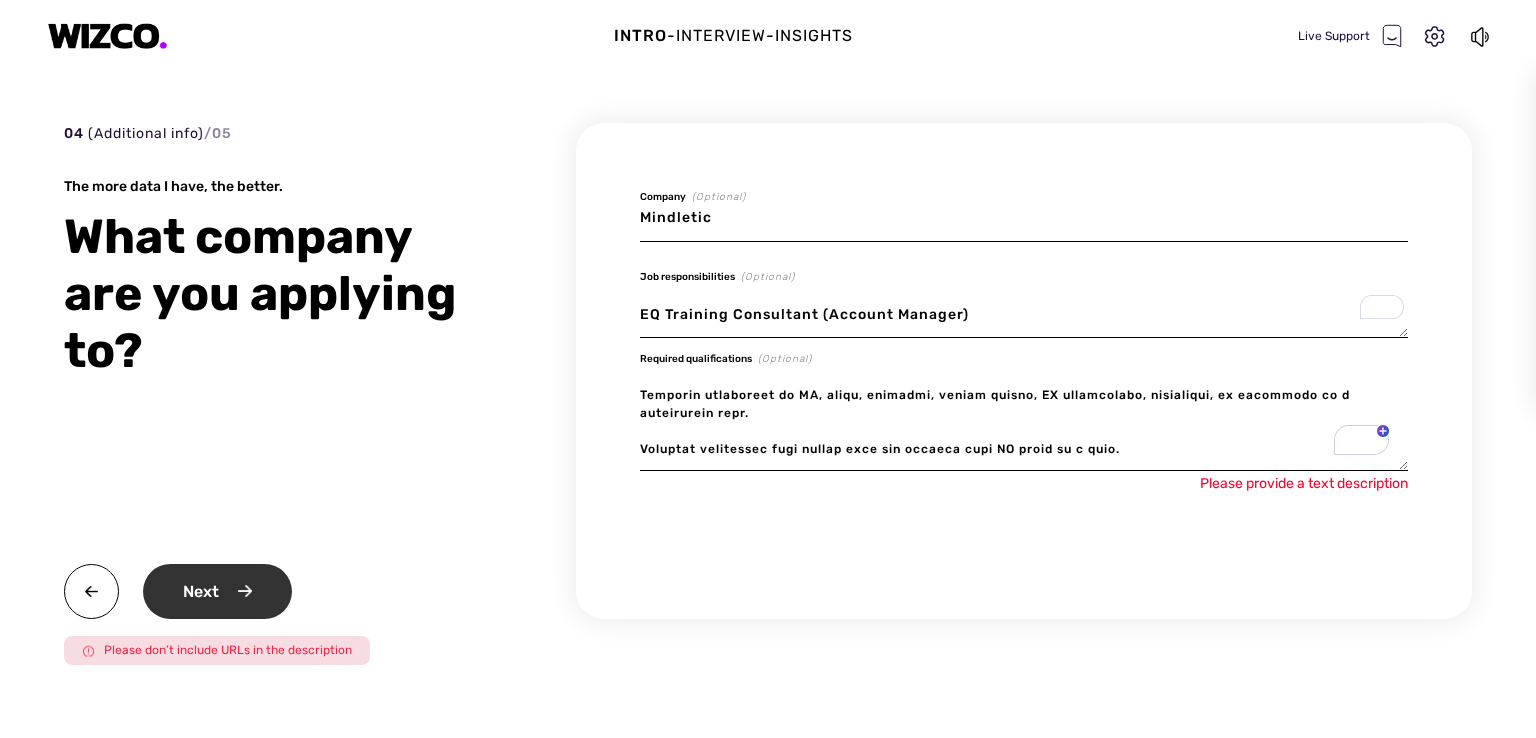 click on "Next" at bounding box center [217, 591] 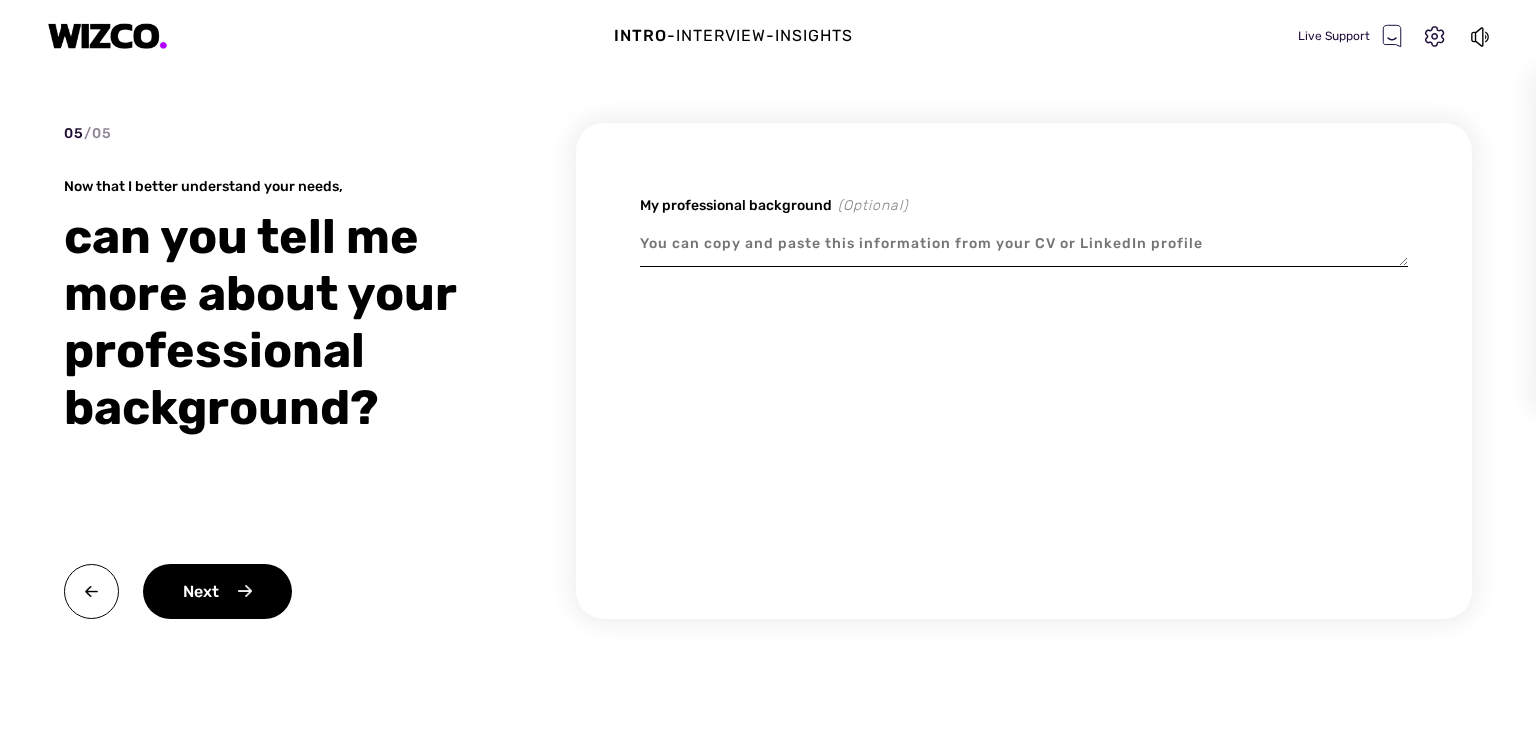 click at bounding box center [1024, 244] 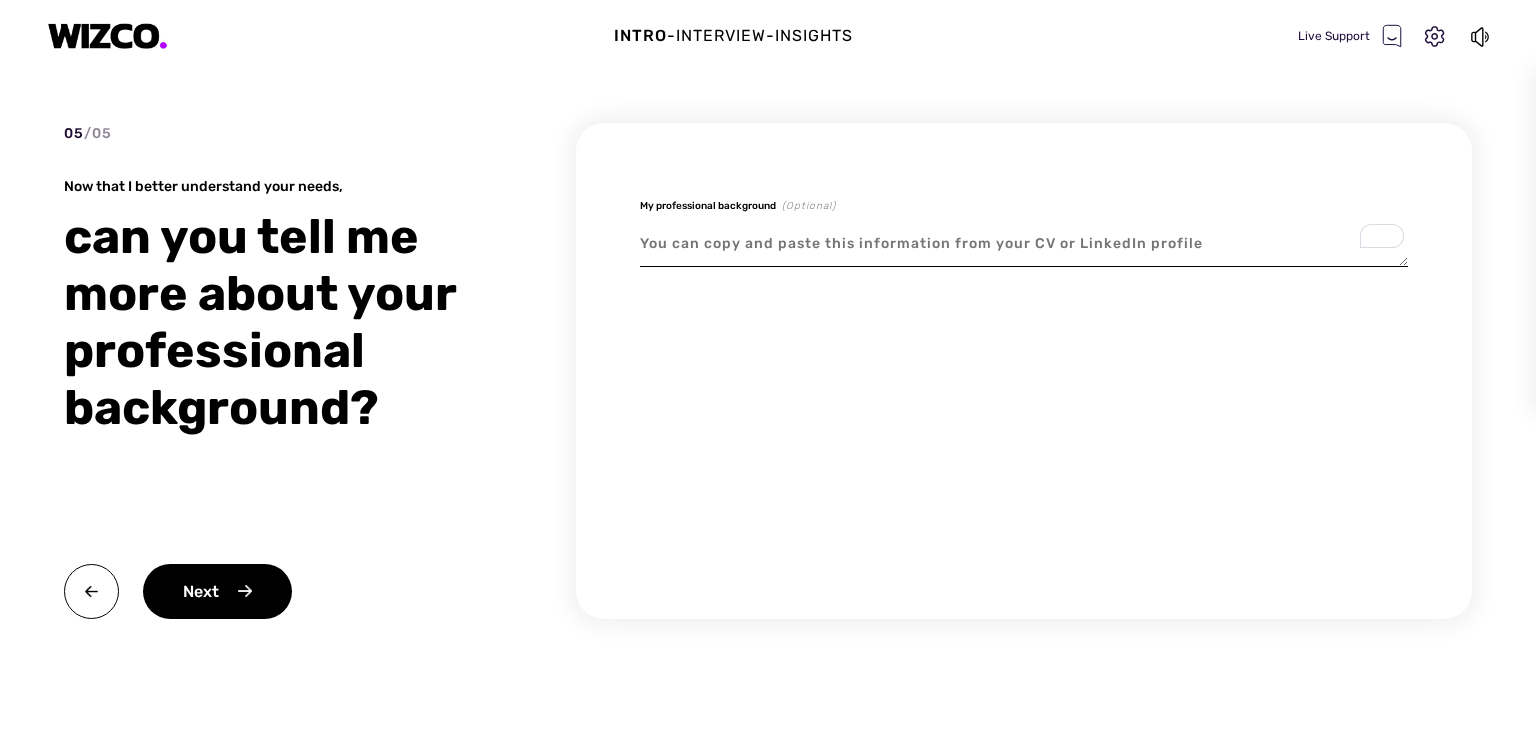 paste on "Author and Thought Leader: I am an accomplished author with works like The Silent Coach and Japanese Longevity Exercise Journal, focusing on personal growth, well-being, and creating a lasting legacy through silence and mindfulness.
Leadership Coach and Educator: I help professionals overcome challenges to success by focusing on key areas like actions, accountability, and acknowledgment.
Strategist of Well-Being in the Workplace: I work to improve the focus, happiness, and self-confidence of professionals, helping them align with their life purpose and thrive both personally and professionally.
***
Author of
"The Silent Coach. Using Your Divine Silence to Create a Legacy" | www.thesilentcoach.com
"Japanese Longevity Exercise Journal: Personal Growth and Well-Being" |Amazon
"24 Forest Illustrations Coloring Book for Adults: Forest Of Longevity" | Amazon
I manage the HEAD - Executive Acceleration Program designed for newly appointed managers.
Intake: www.ihead.lt | Follow on Linkedin: HEAD – Executive A..." 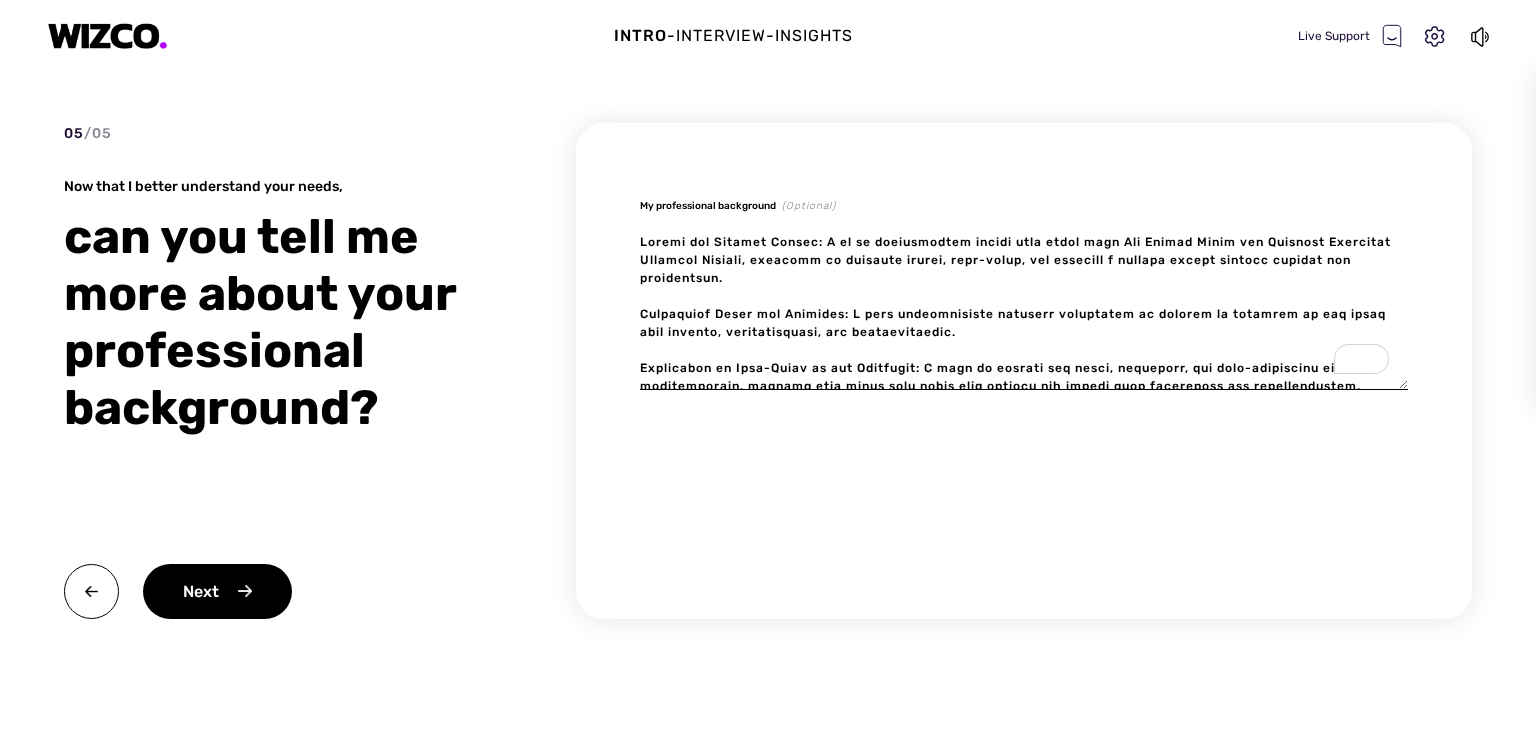 scroll, scrollTop: 400, scrollLeft: 0, axis: vertical 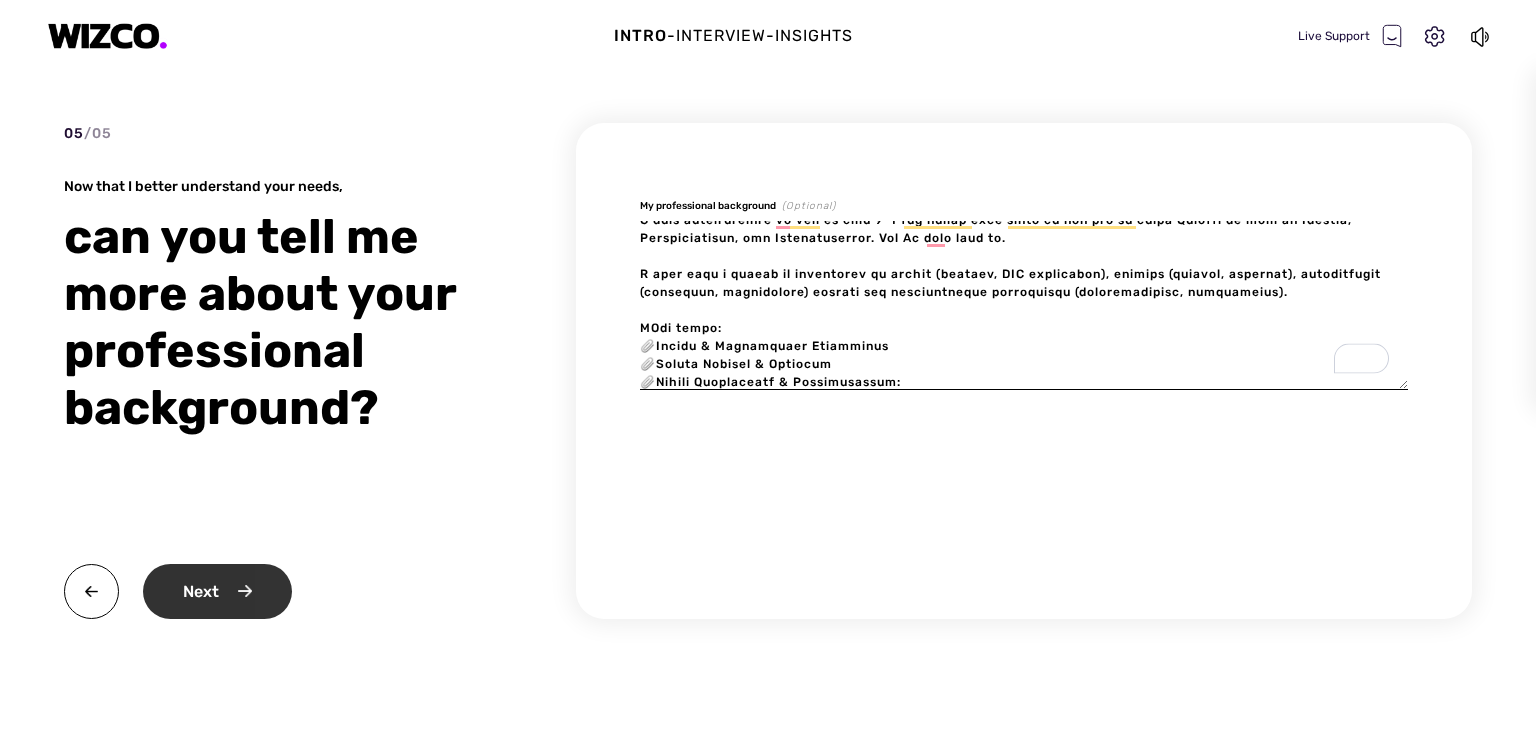 type on "Author and Thought Leader: I am an accomplished author with works like The Silent Coach and Japanese Longevity Exercise Journal, focusing on personal growth, well-being, and creating a lasting legacy through silence and mindfulness.
Leadership Coach and Educator: I help professionals overcome challenges to success by focusing on key areas like actions, accountability, and acknowledgment.
Strategist of Well-Being in the Workplace: I work to improve the focus, happiness, and self-confidence of professionals, helping them align with their life purpose and thrive both personally and professionally.
***
Author of
"The Silent Coach. Using Your Divine Silence to Create a Legacy" | www.thesilentcoach.com
"Japanese Longevity Exercise Journal: Personal Growth and Well-Being" |Amazon
"24 Forest Illustrations Coloring Book for Adults: Forest Of Longevity" | Amazon
I manage the HEAD - Executive Acceleration Program designed for newly appointed managers.
Intake: www.ihead.lt | Follow on Linkedin: HEAD – Executive A..." 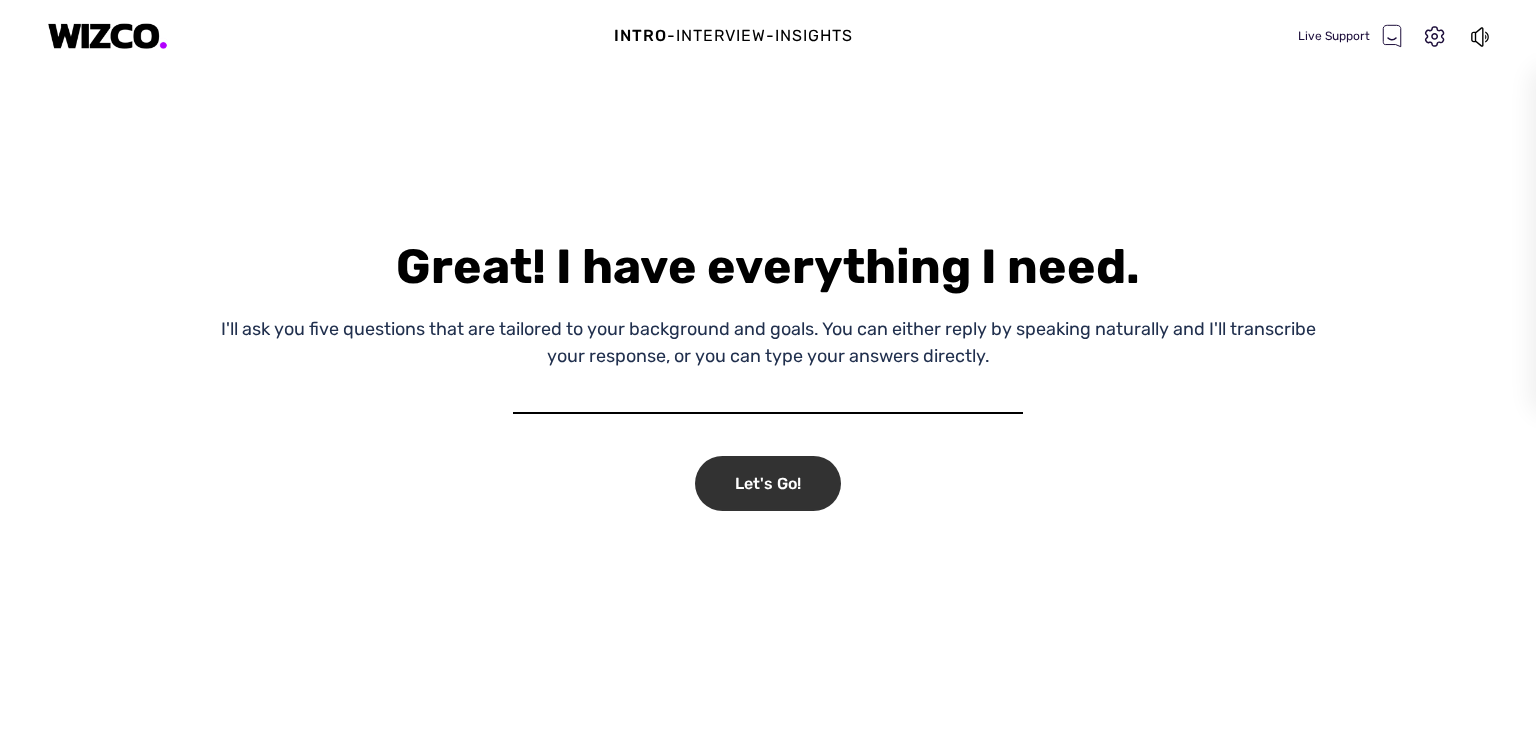 click on "Let's Go!" at bounding box center [768, 483] 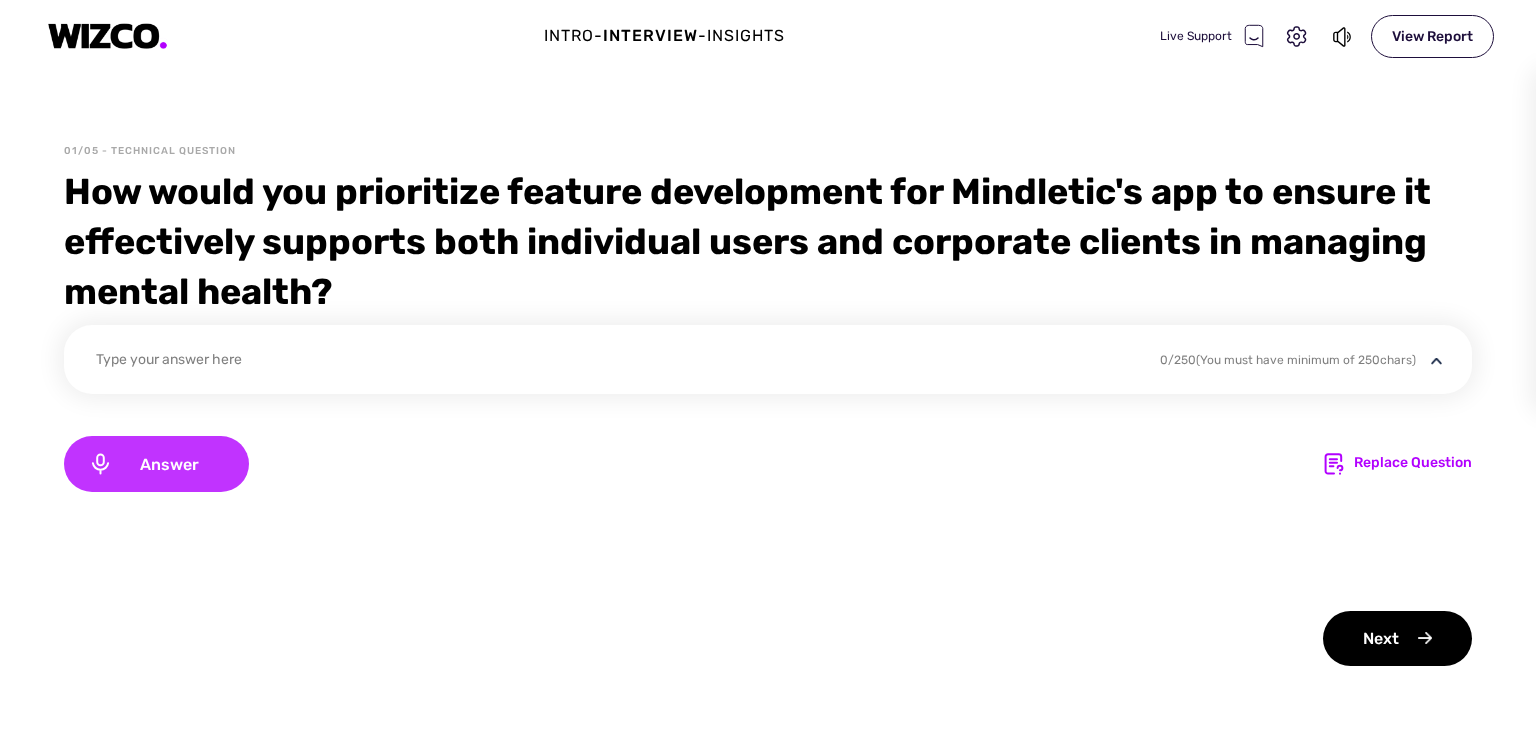 click on "Answer" at bounding box center [169, 464] 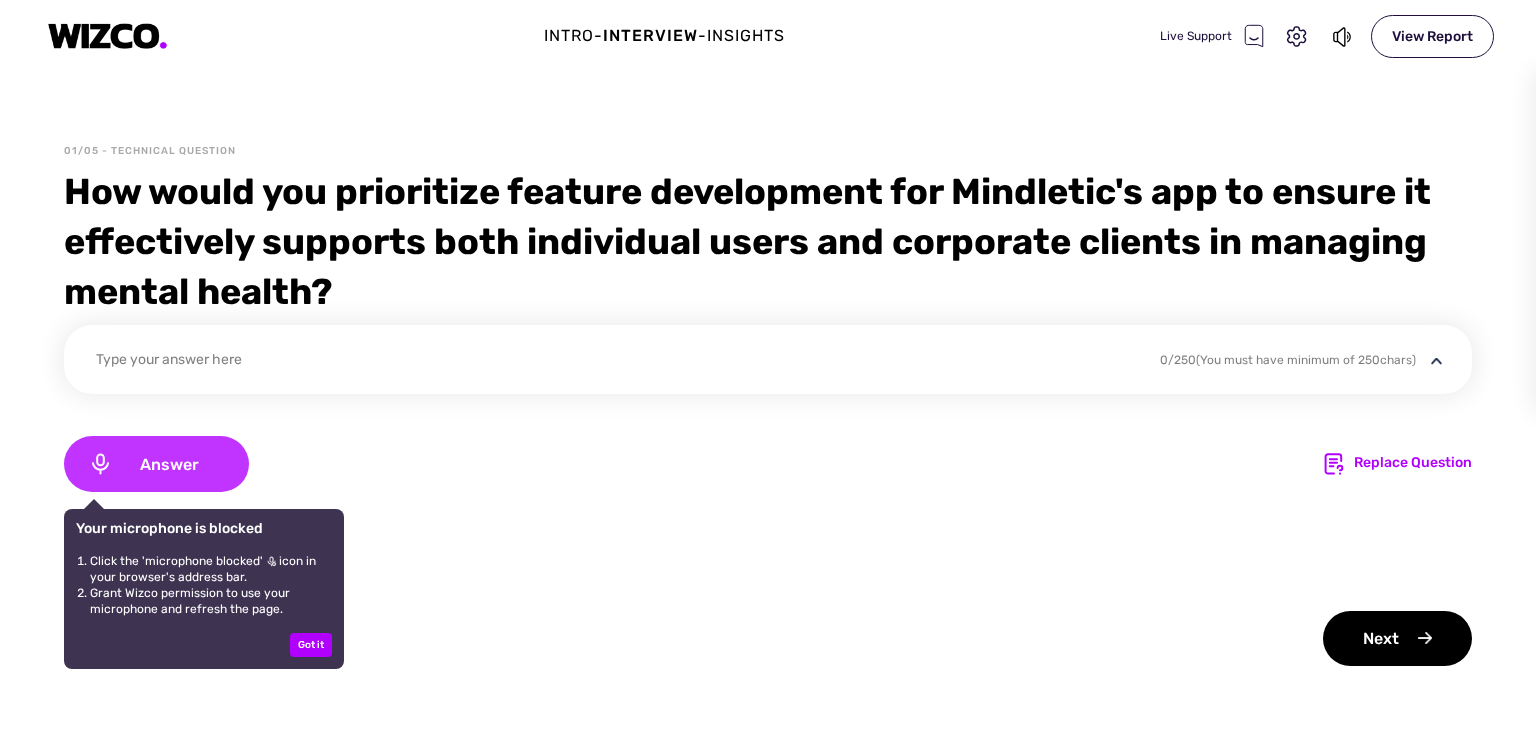 click on "Answer" at bounding box center (169, 464) 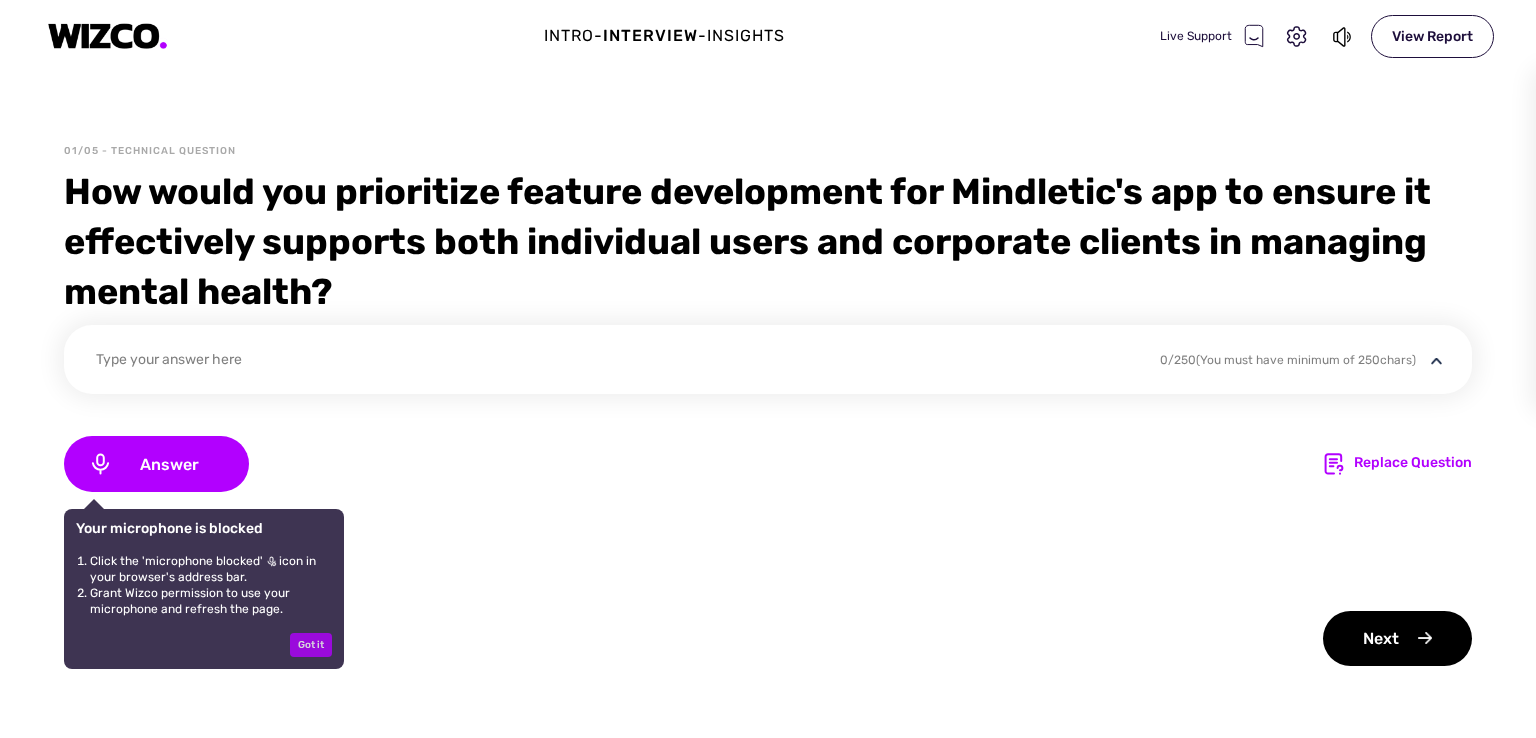 click on "Got it" at bounding box center [311, 645] 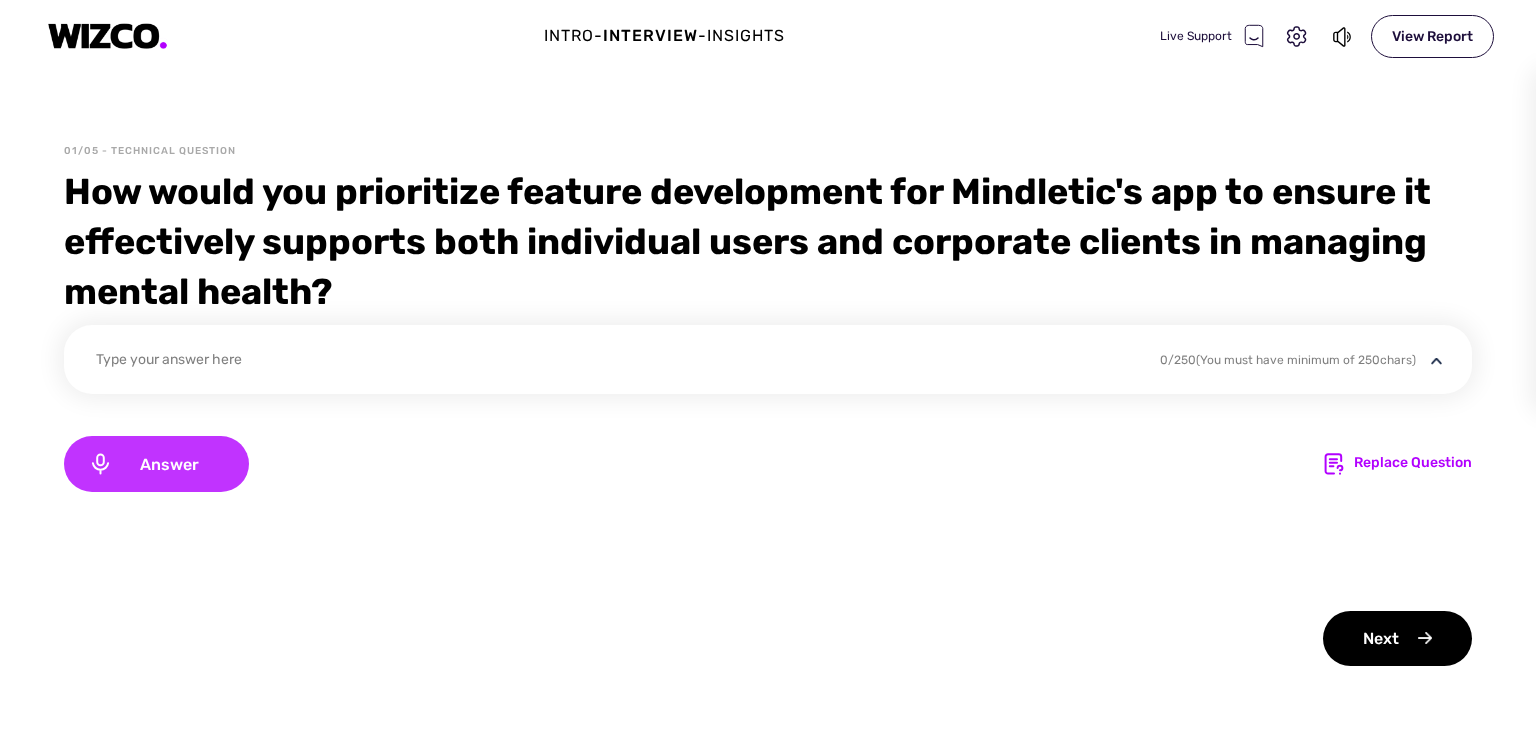 click on "Answer" at bounding box center (169, 464) 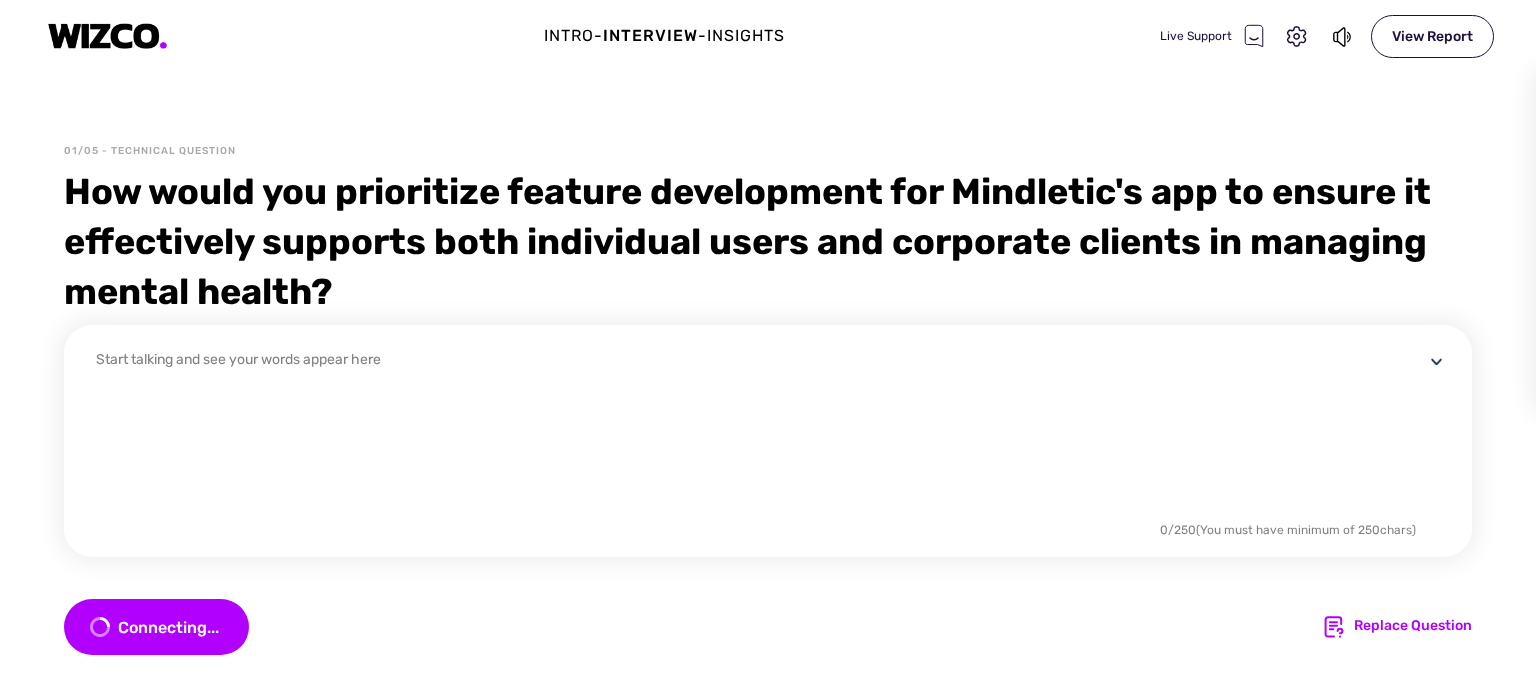 click on "Connecting... Replace Question" at bounding box center [768, 627] 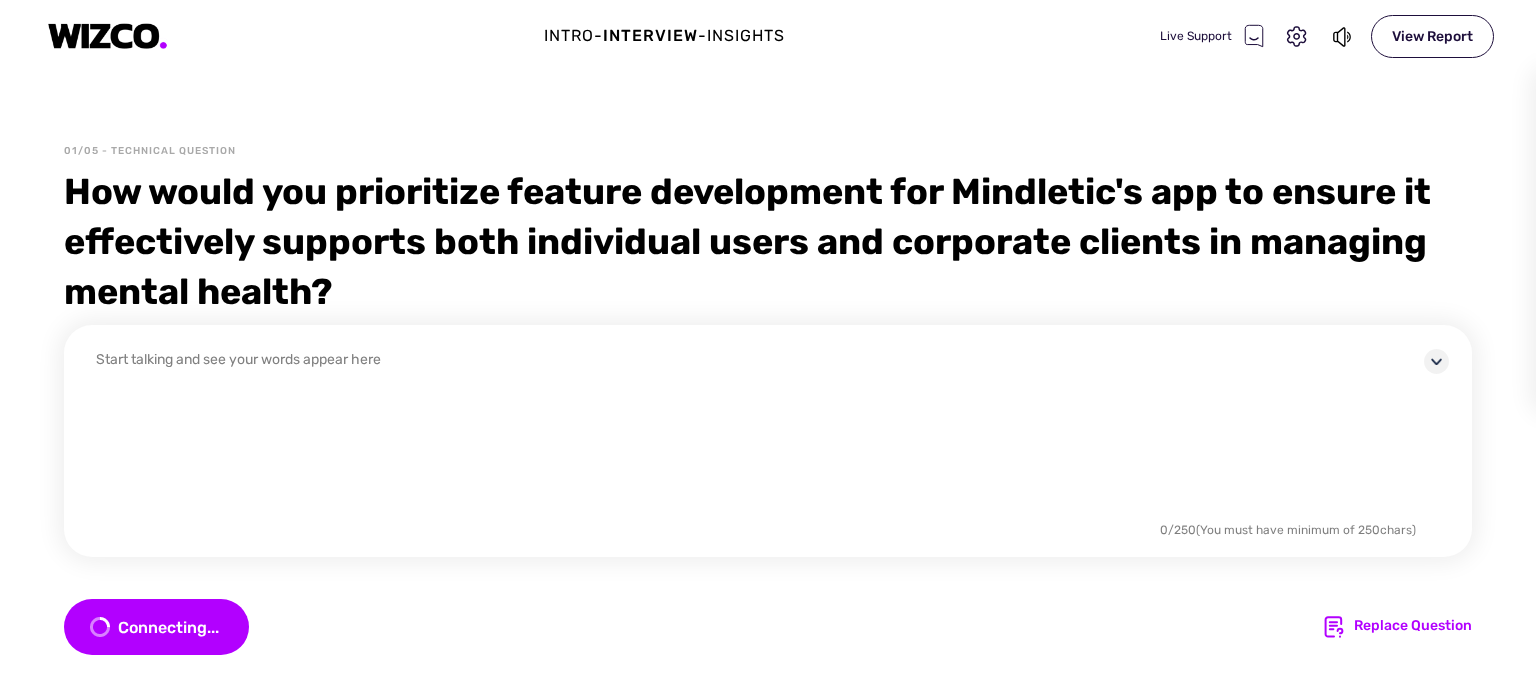 click 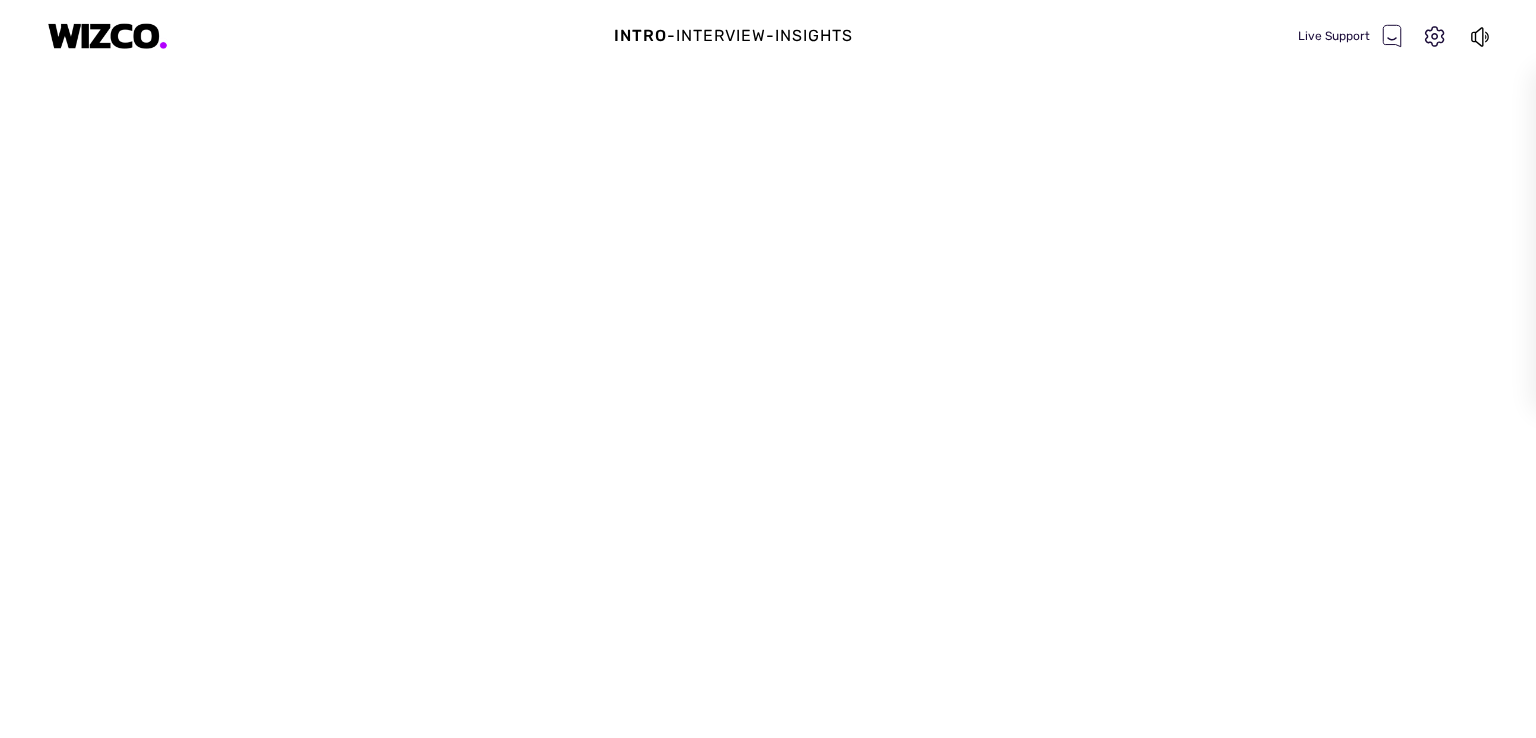 scroll, scrollTop: 0, scrollLeft: 0, axis: both 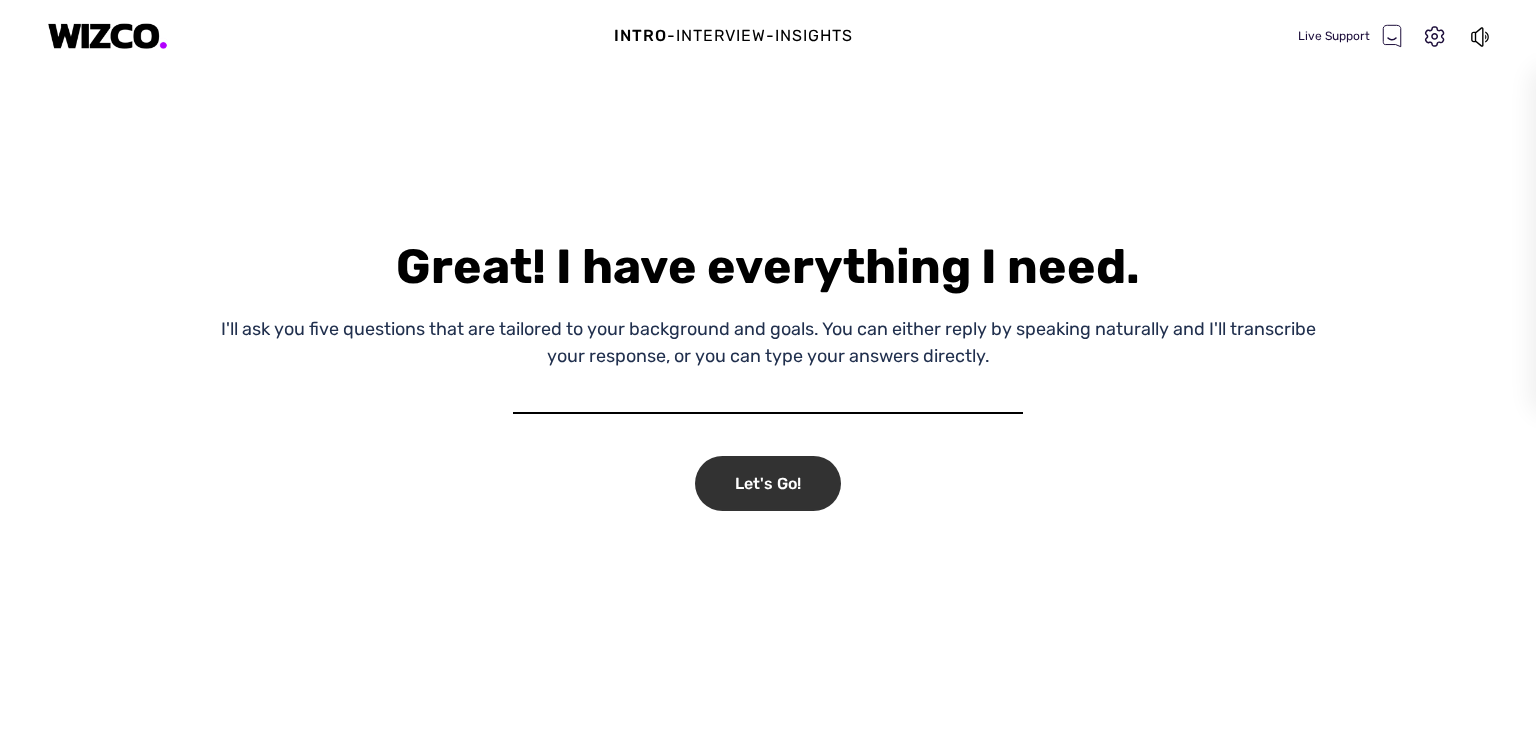 click on "Let's Go!" at bounding box center (768, 483) 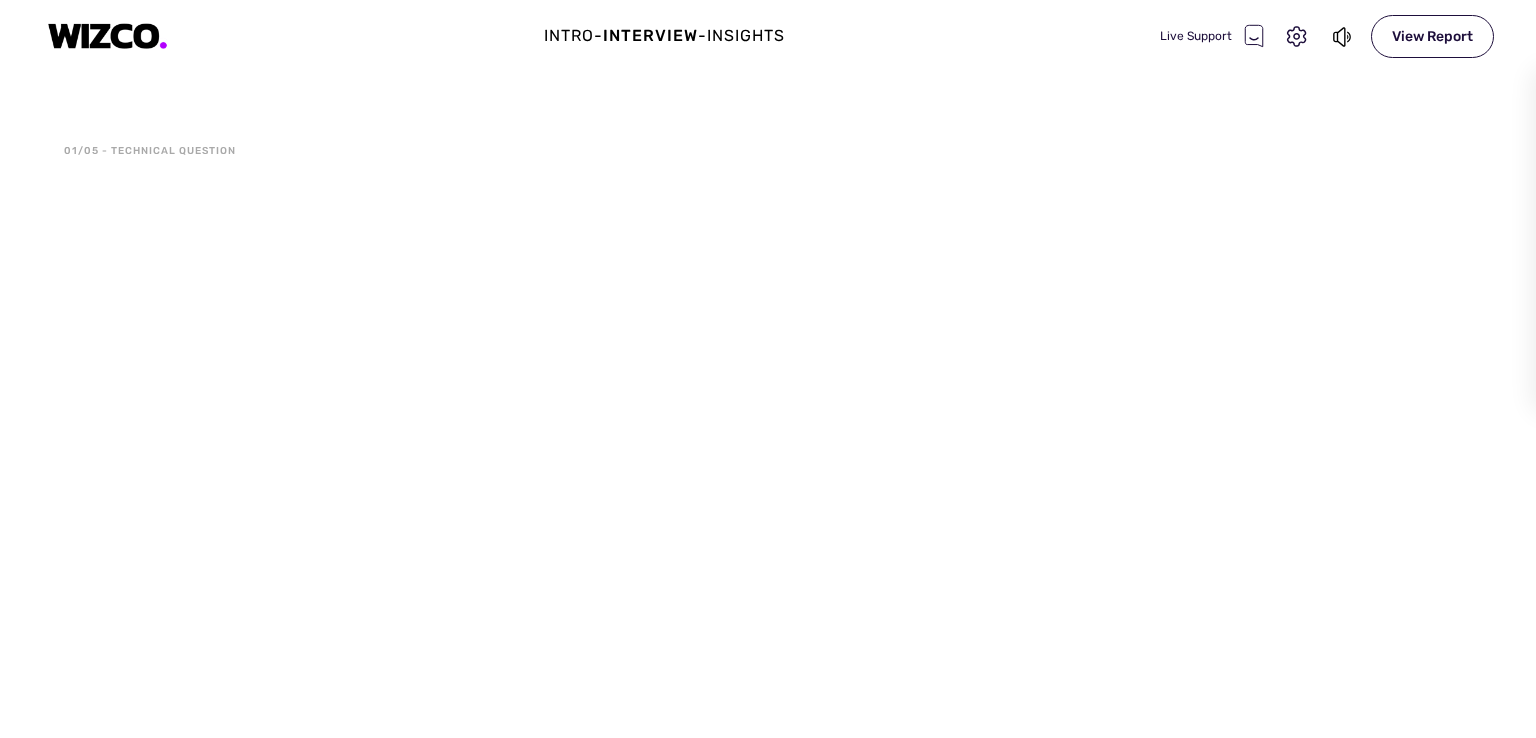 select on "default" 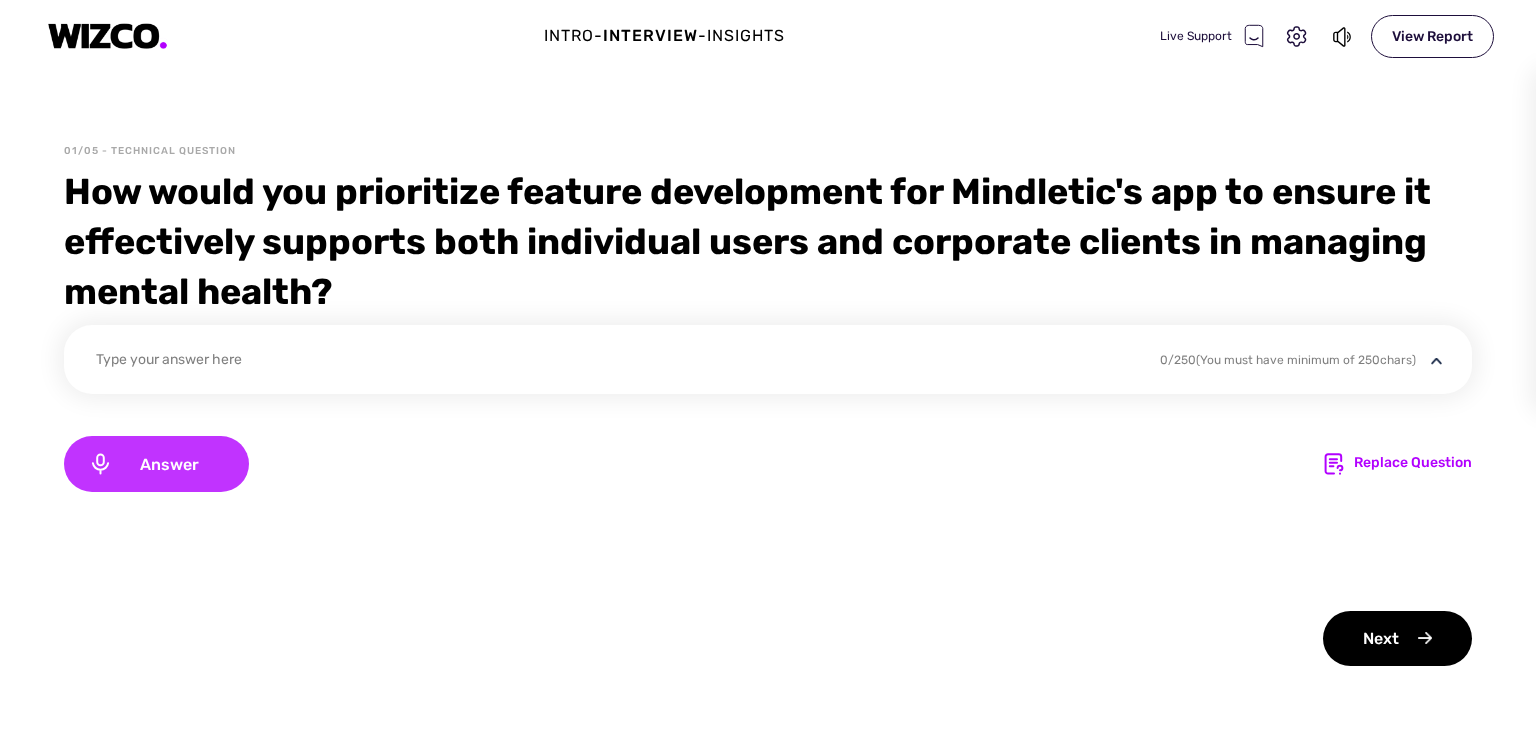 click on "Answer" at bounding box center (156, 464) 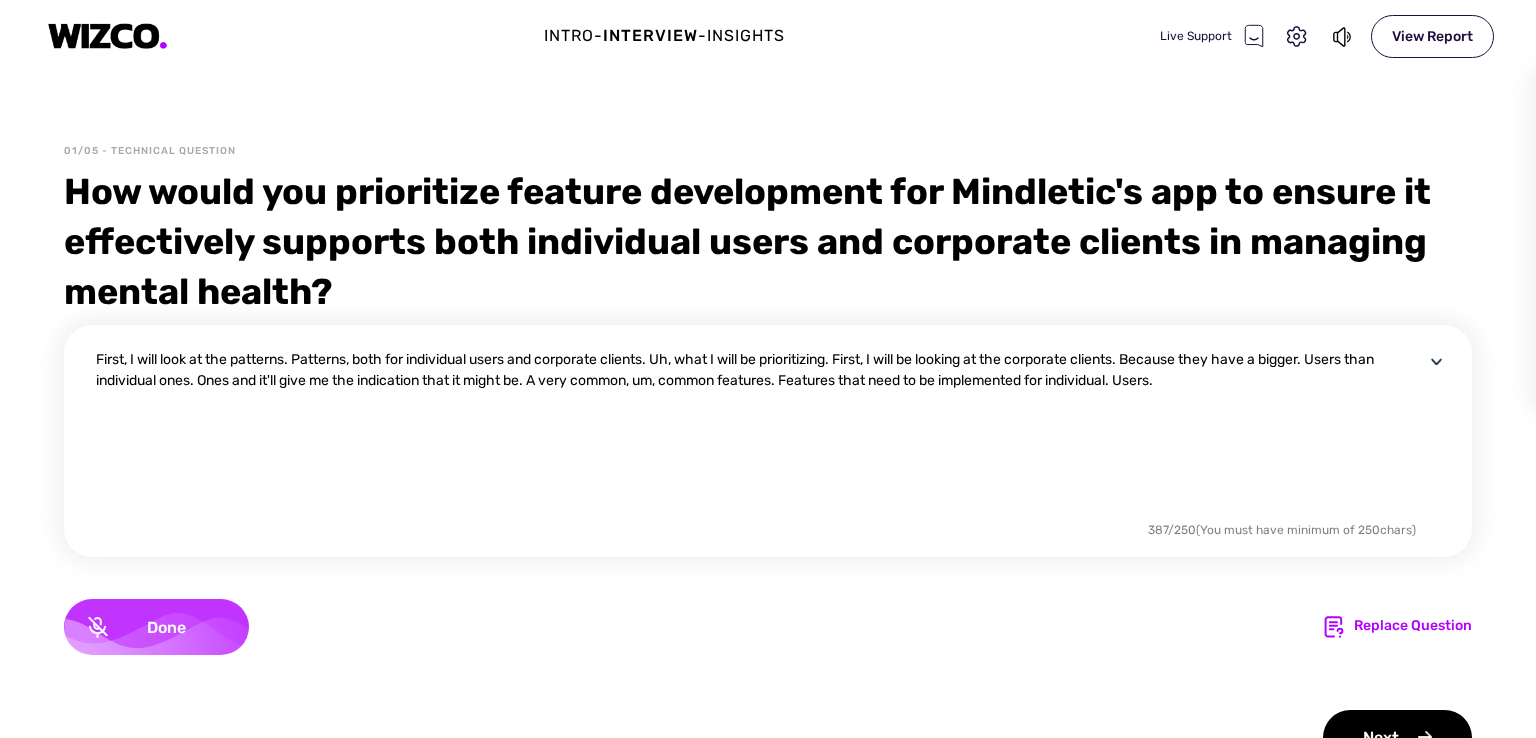 click on "Done" at bounding box center [166, 627] 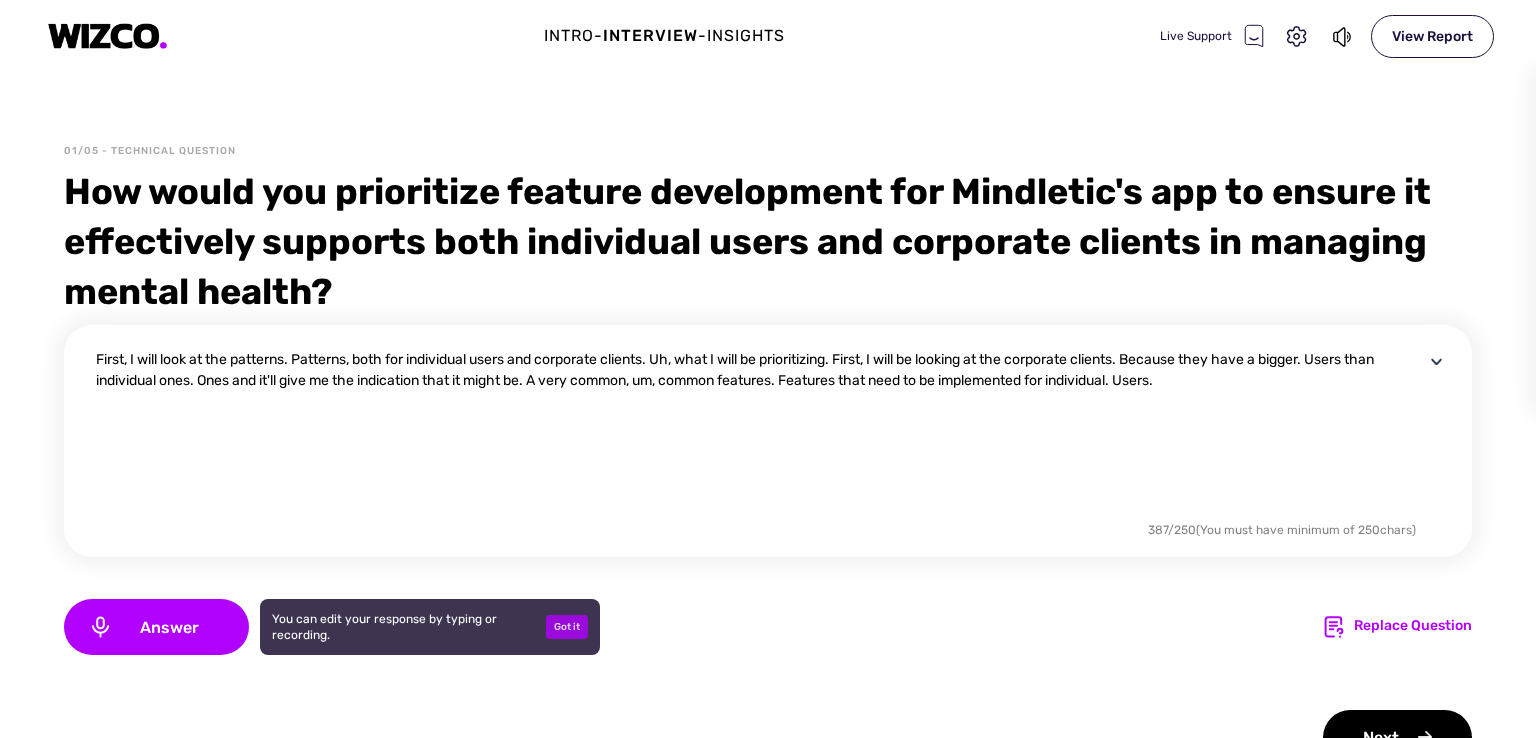 click on "Got it" at bounding box center (567, 627) 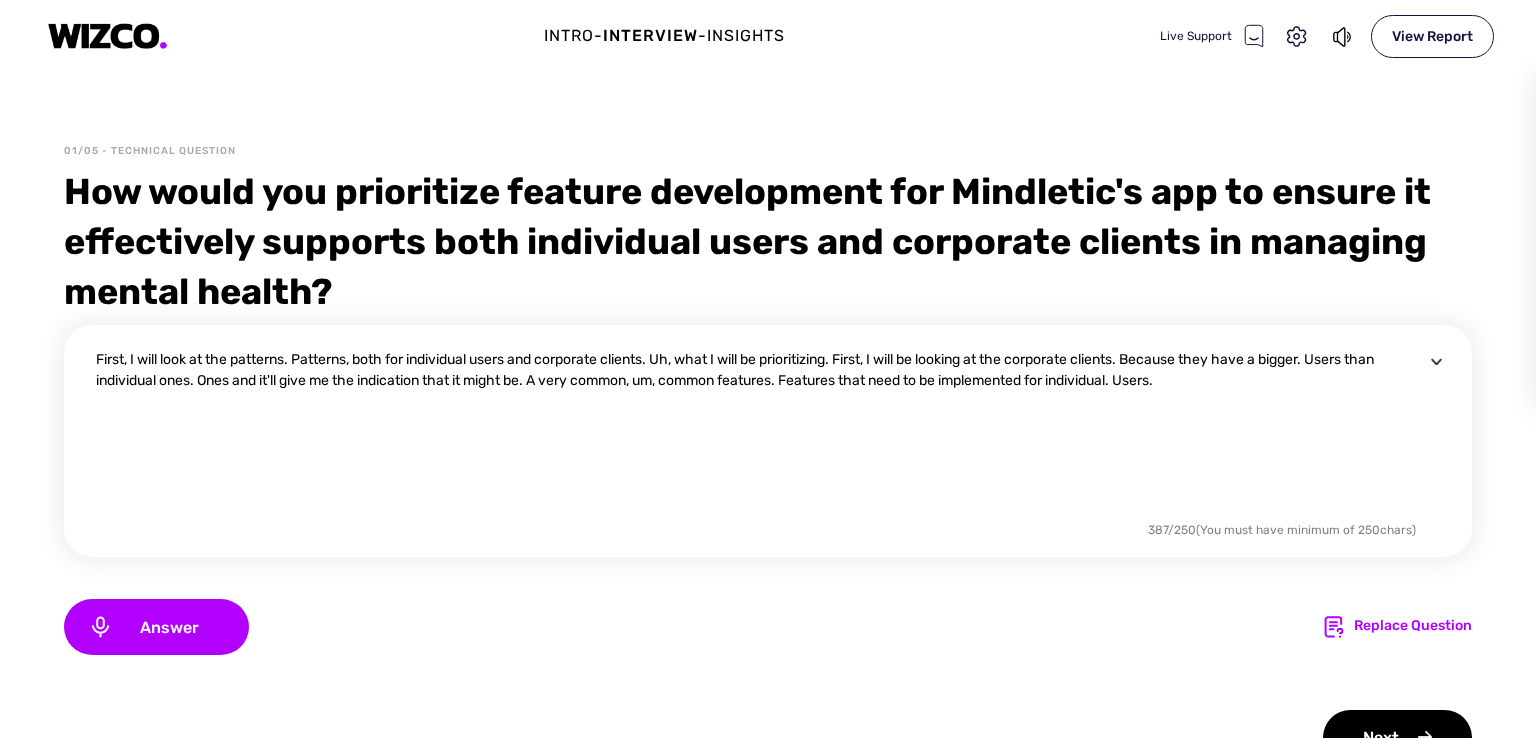 click on "First, I will look at the patterns. Patterns, both for individual users and corporate clients. Uh, what I will be prioritizing. First, I will be looking at the corporate clients. Because they have a bigger. Users than individual ones. Ones and it'll give me the indication that it might be. A very common, um, common features. Features that need to be implemented for individual. Users." at bounding box center (760, 433) 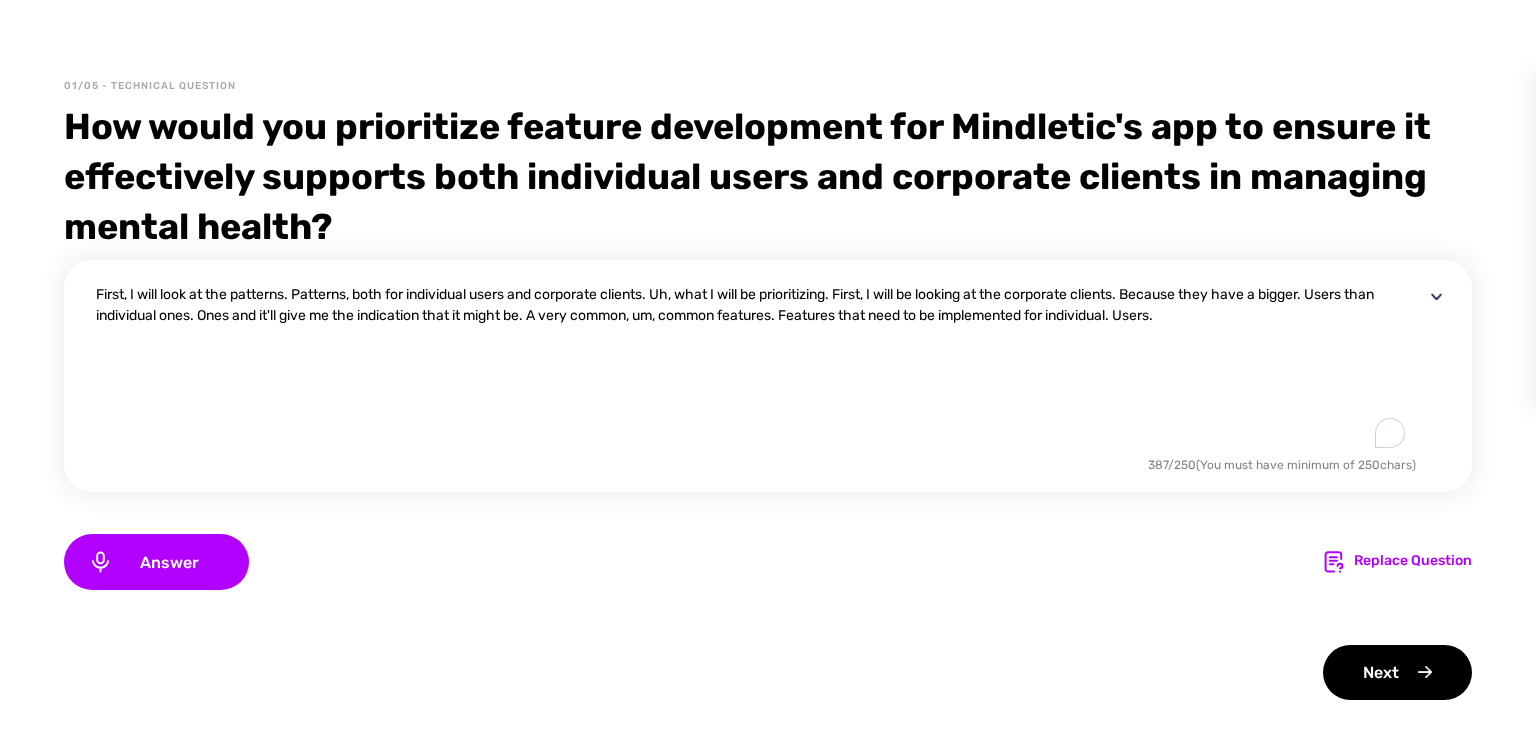 scroll, scrollTop: 99, scrollLeft: 0, axis: vertical 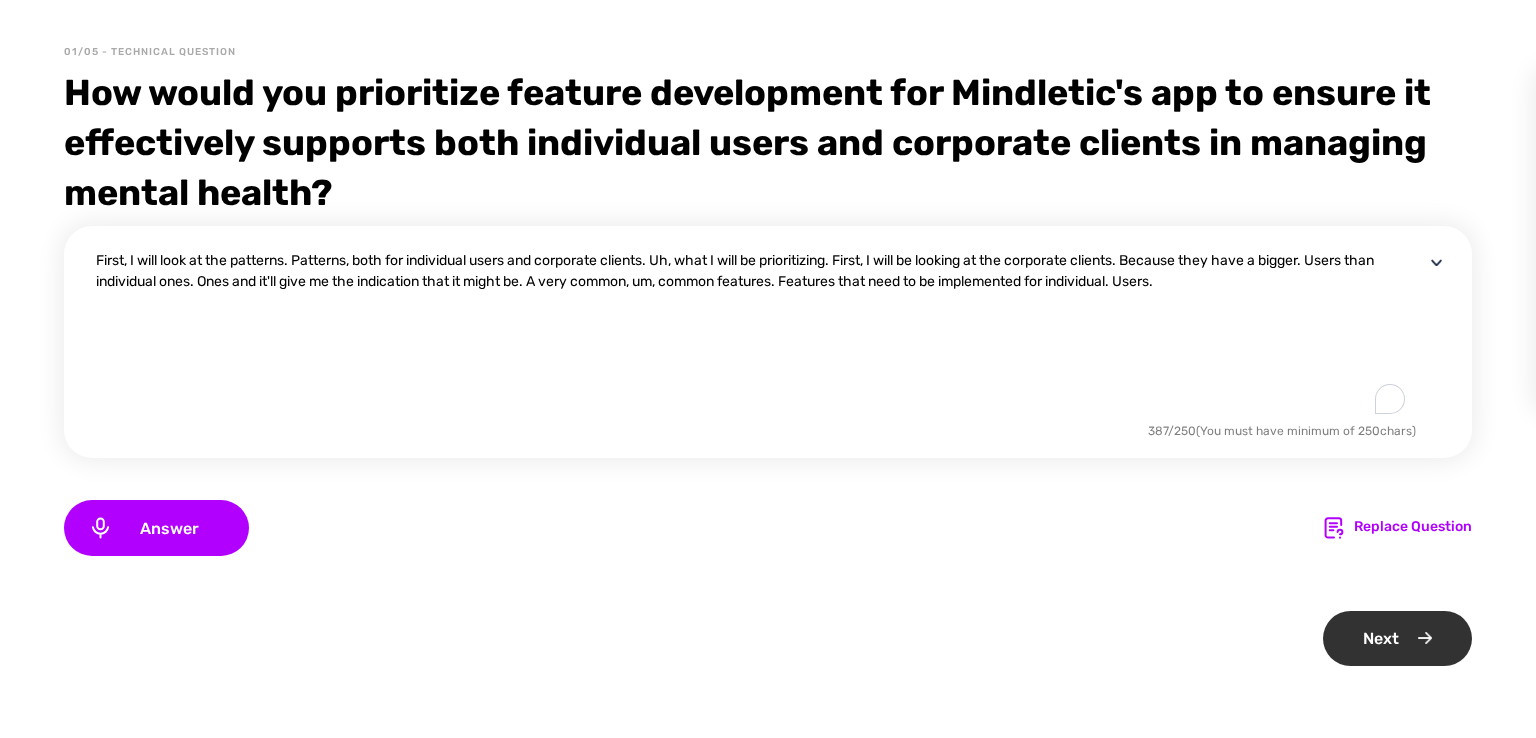 click on "Next" at bounding box center [1397, 638] 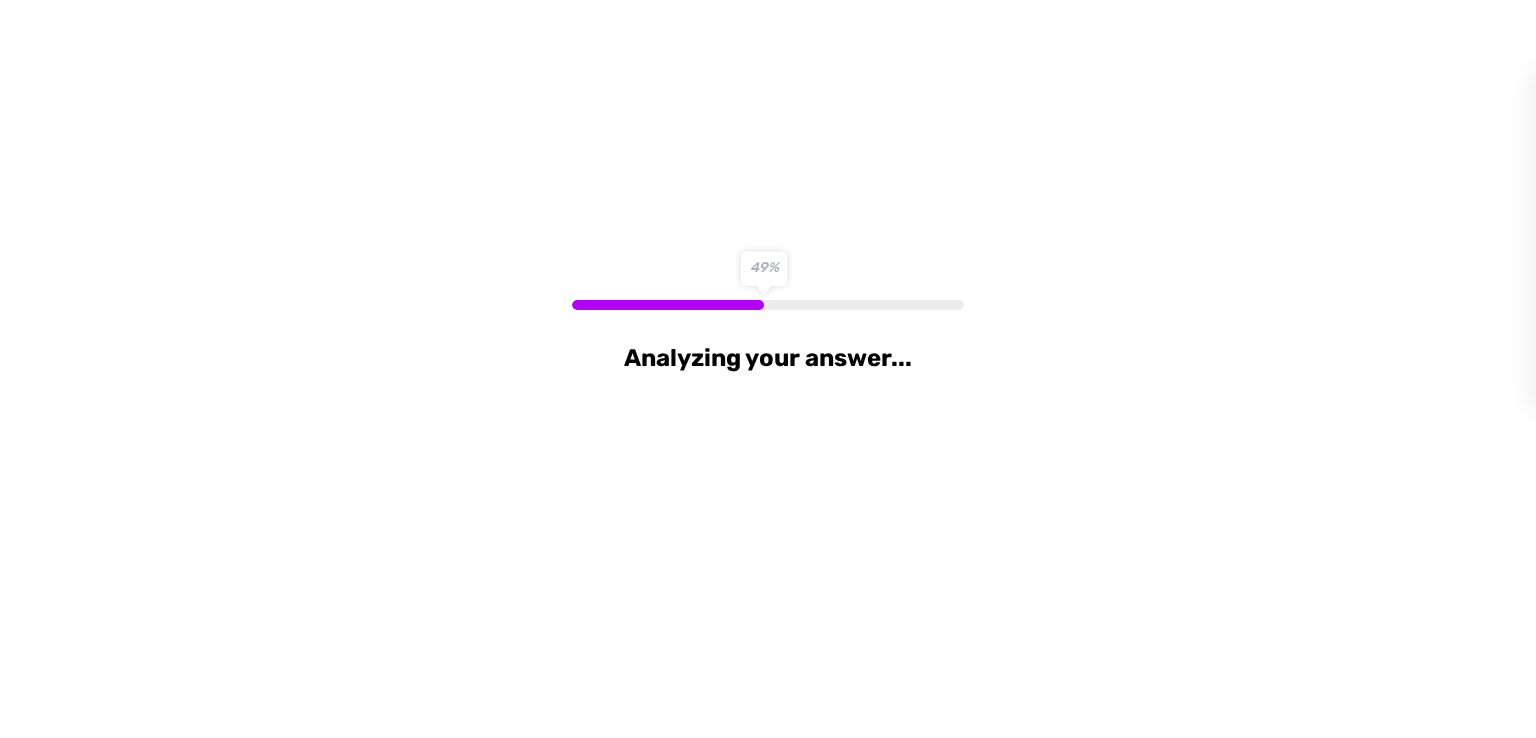 scroll, scrollTop: 0, scrollLeft: 0, axis: both 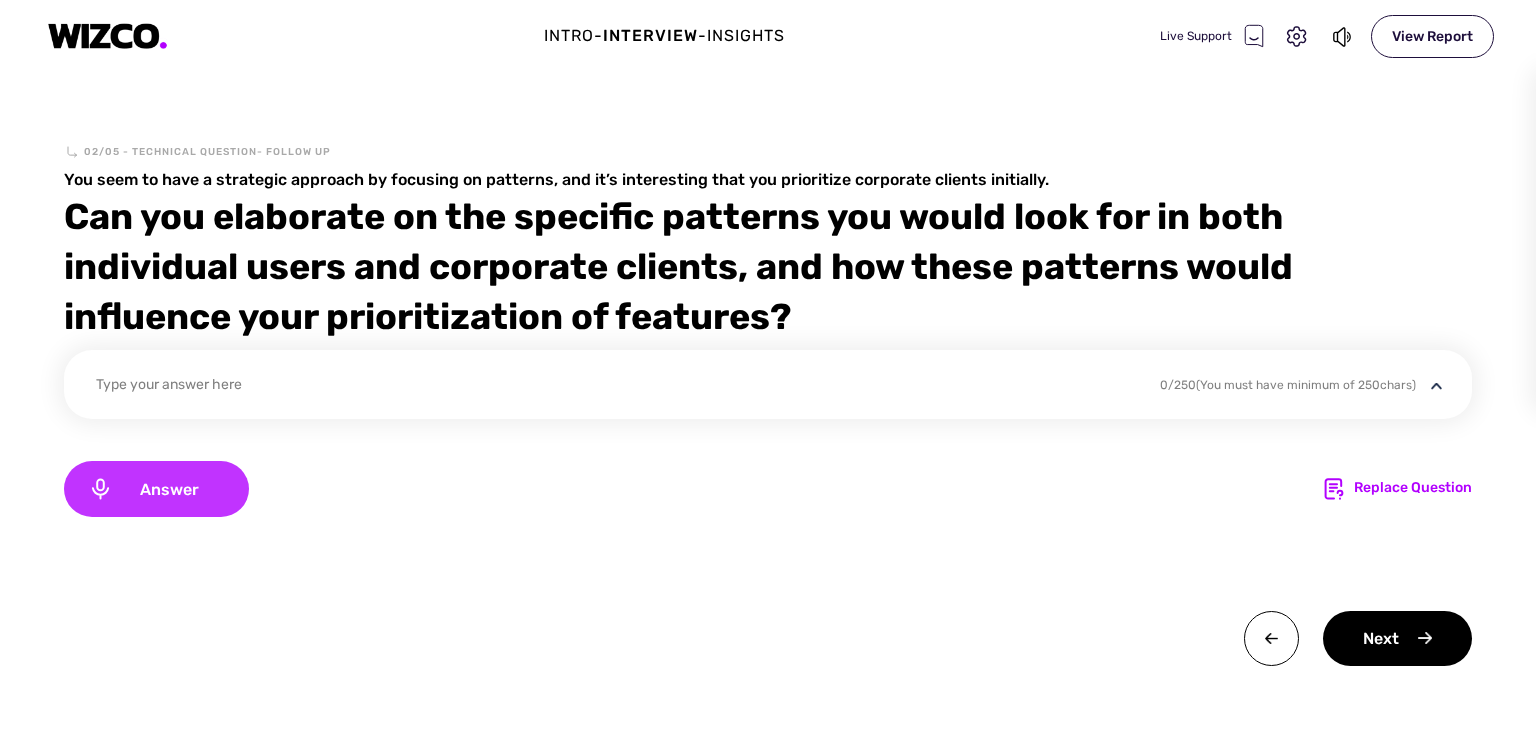 click on "Answer" at bounding box center (169, 489) 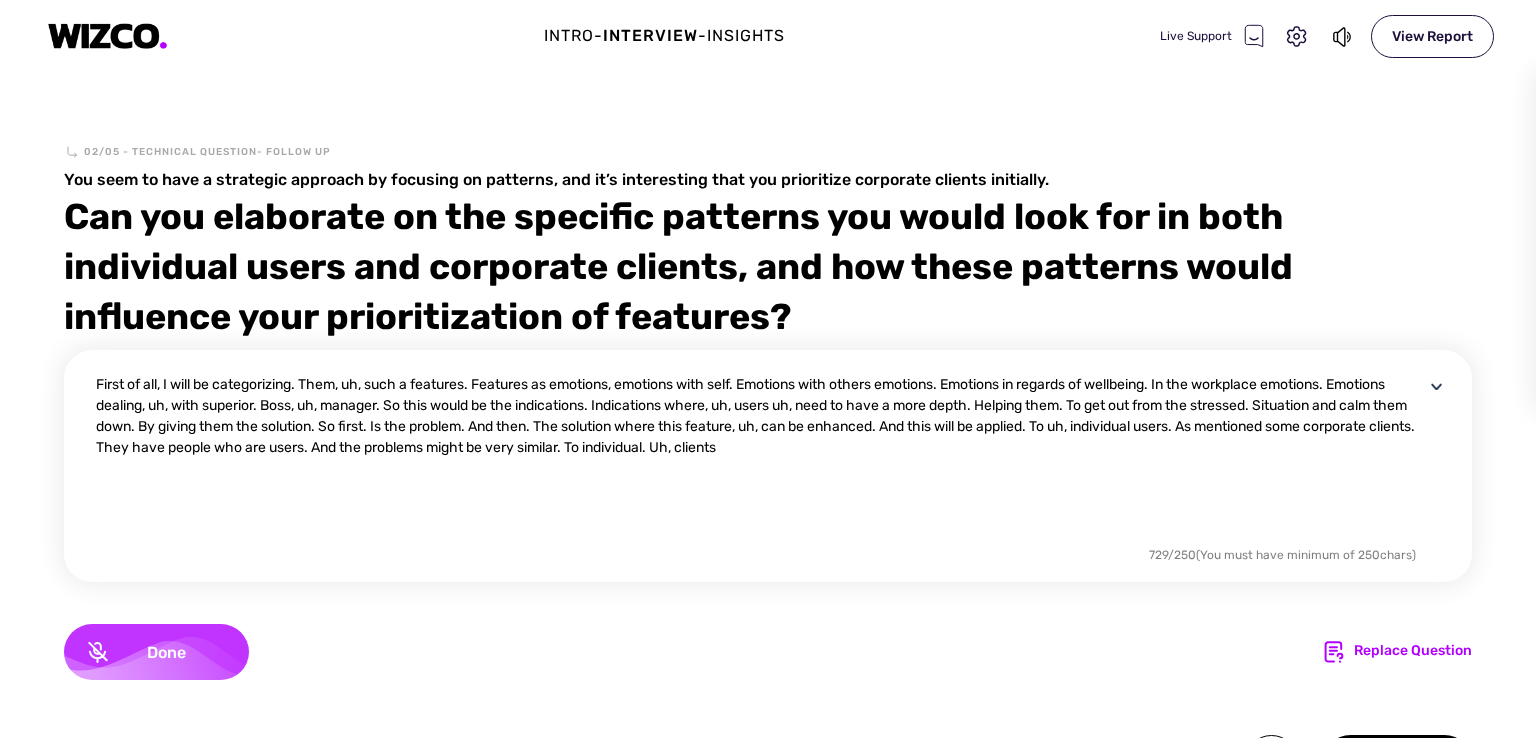 click on "Done" at bounding box center [166, 652] 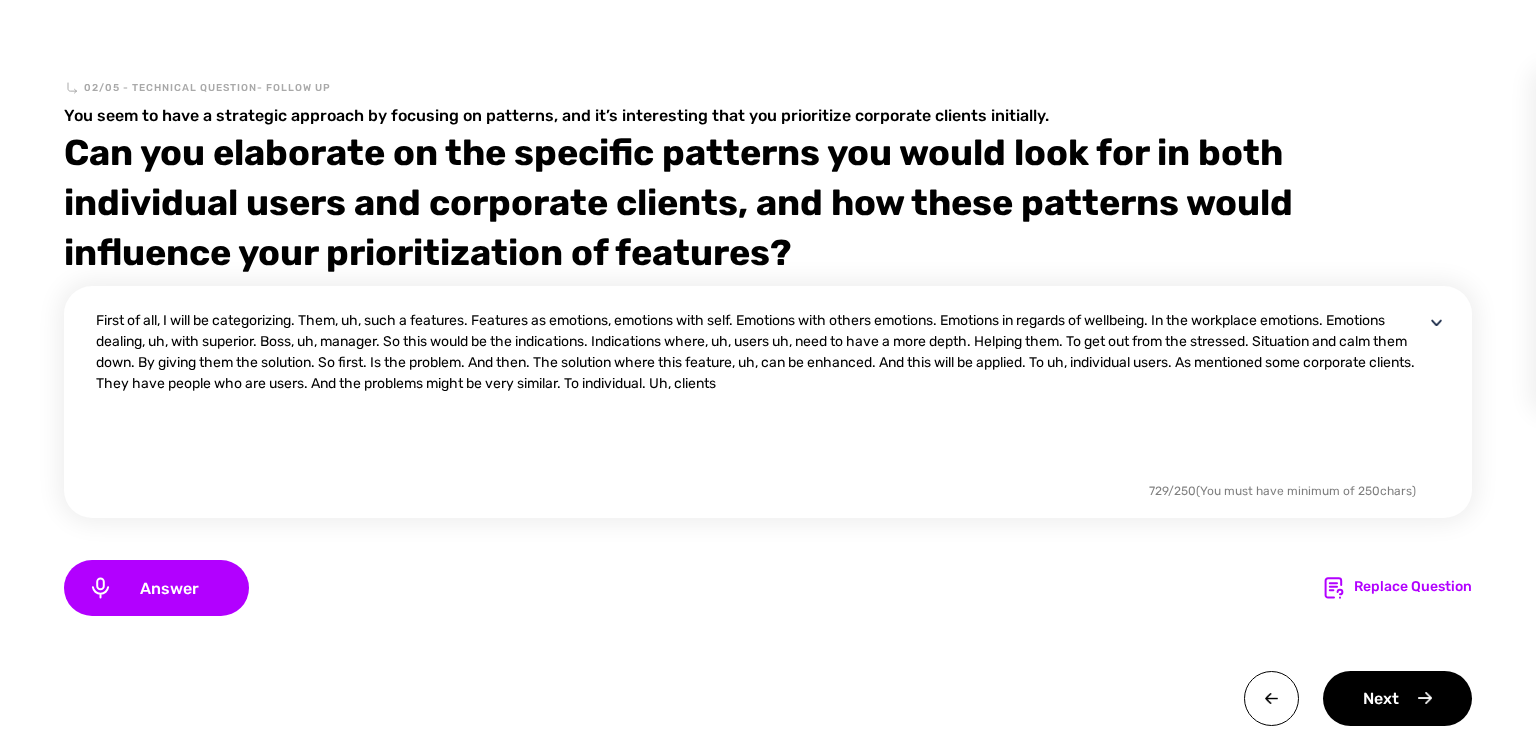 scroll, scrollTop: 100, scrollLeft: 0, axis: vertical 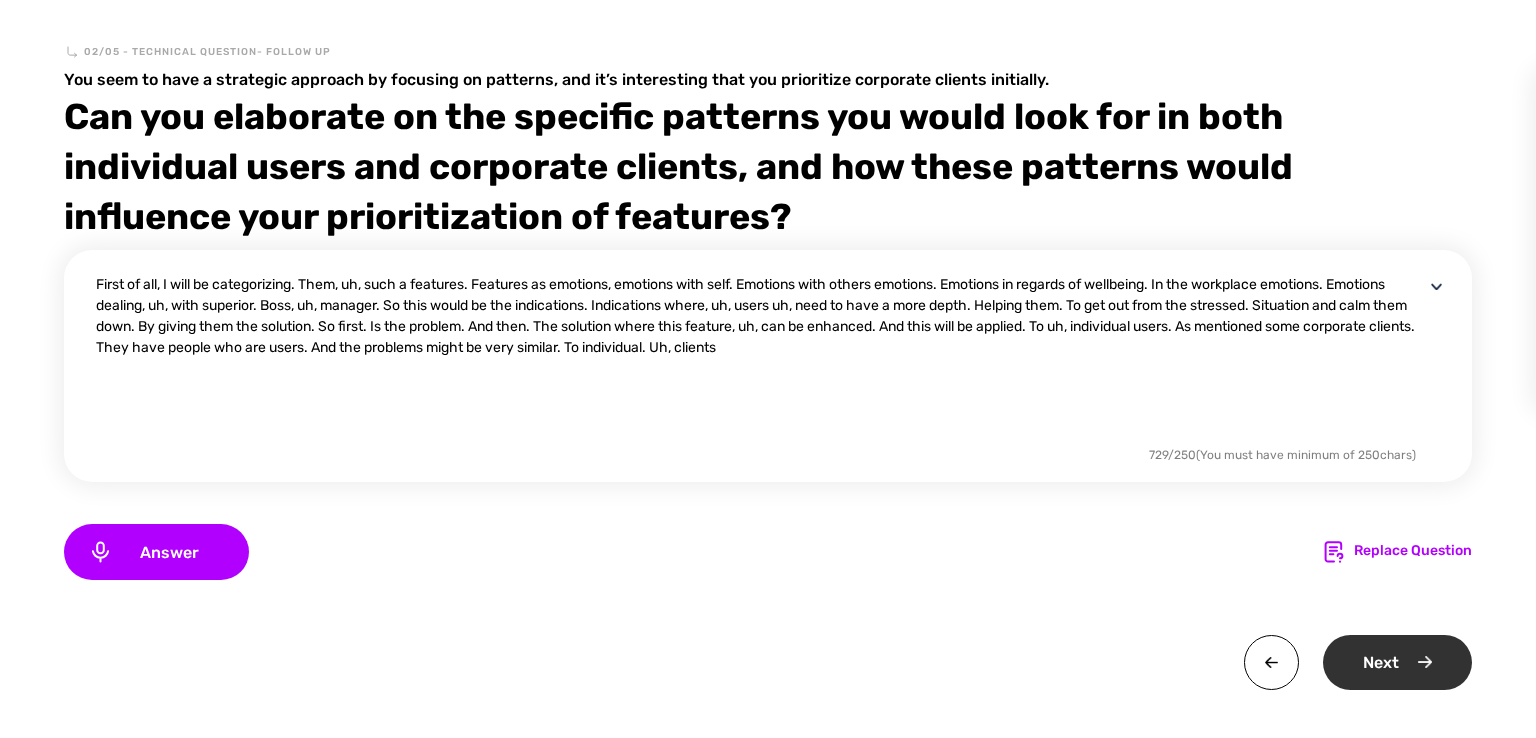 click on "Next" at bounding box center [1397, 662] 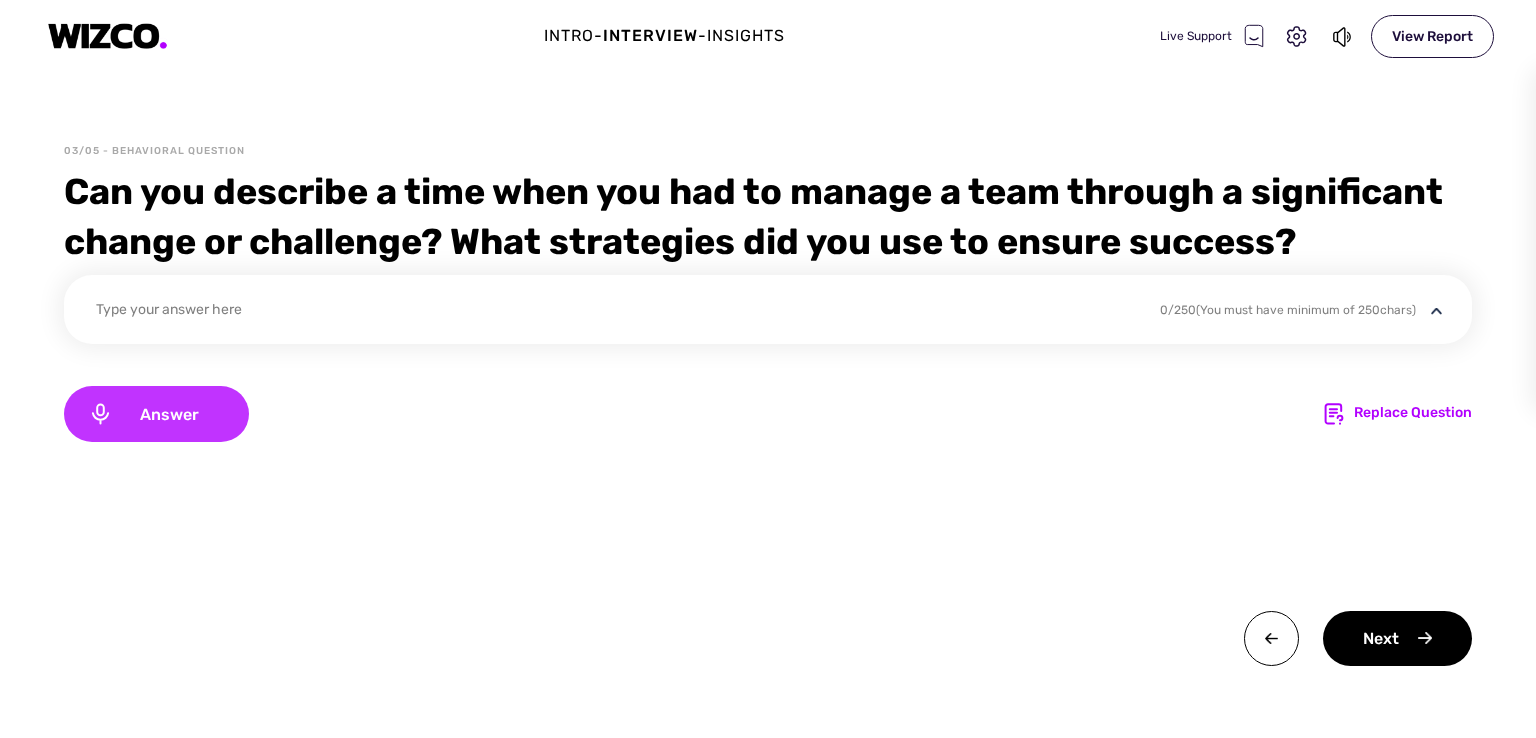 click on "Answer" at bounding box center (169, 414) 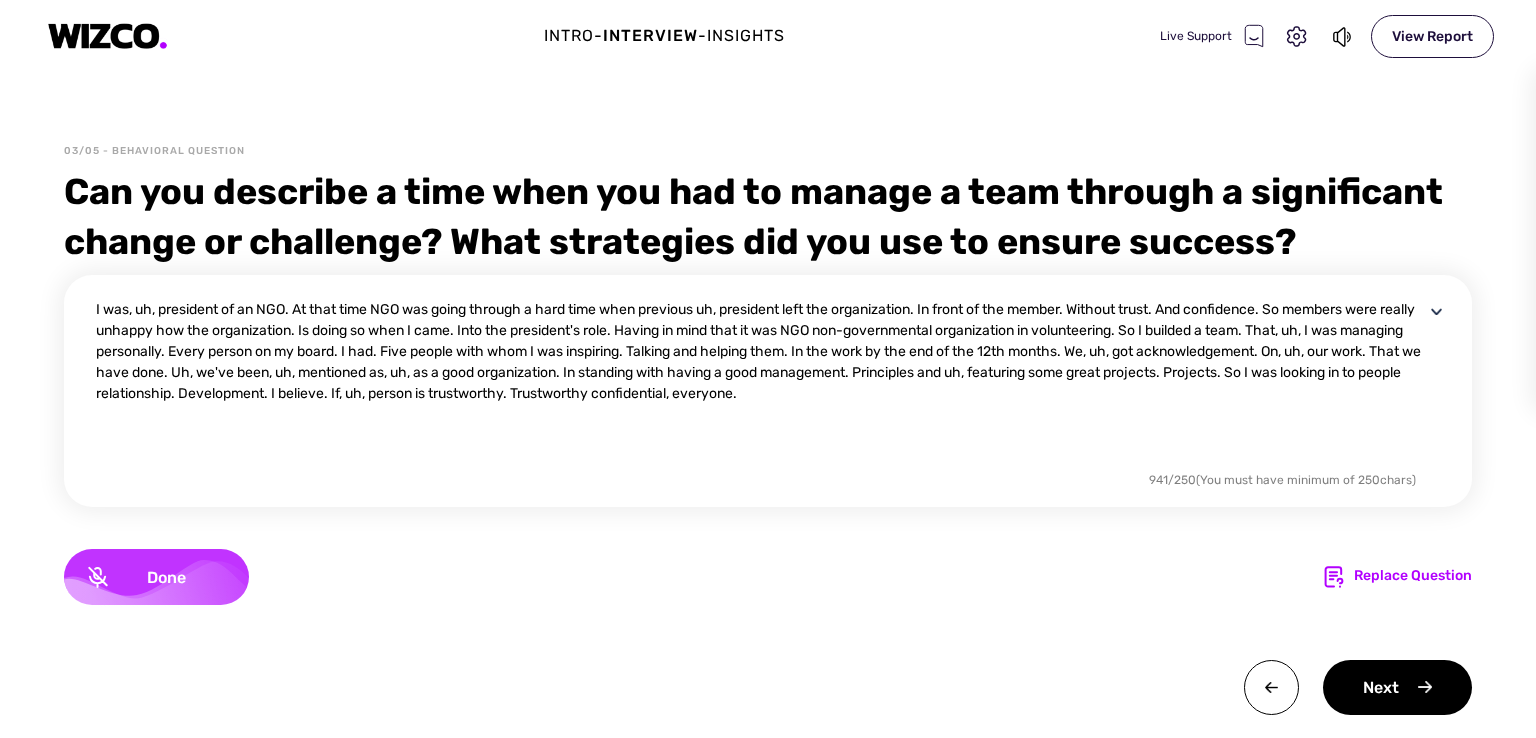 click on "Done" at bounding box center [166, 577] 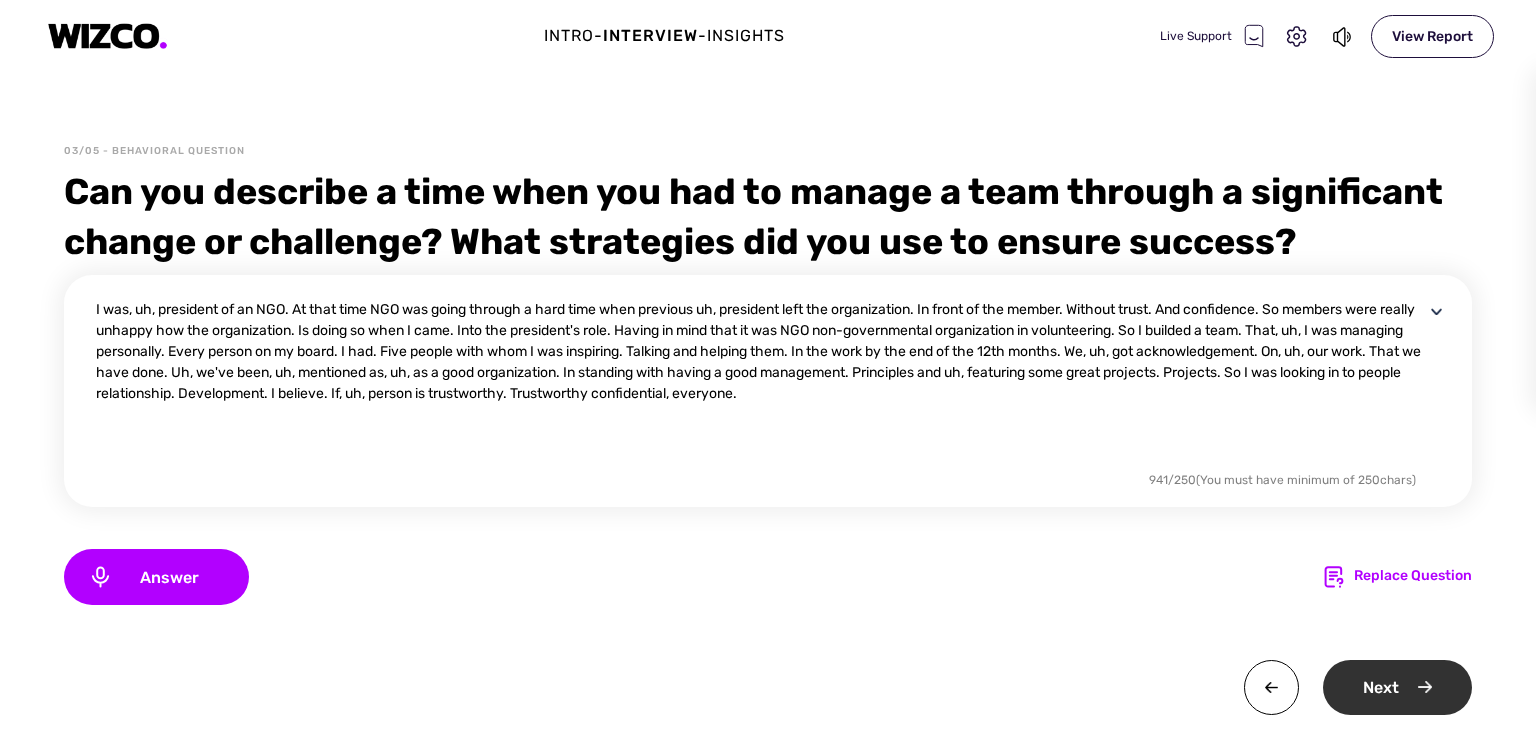 click on "Next" at bounding box center (1397, 687) 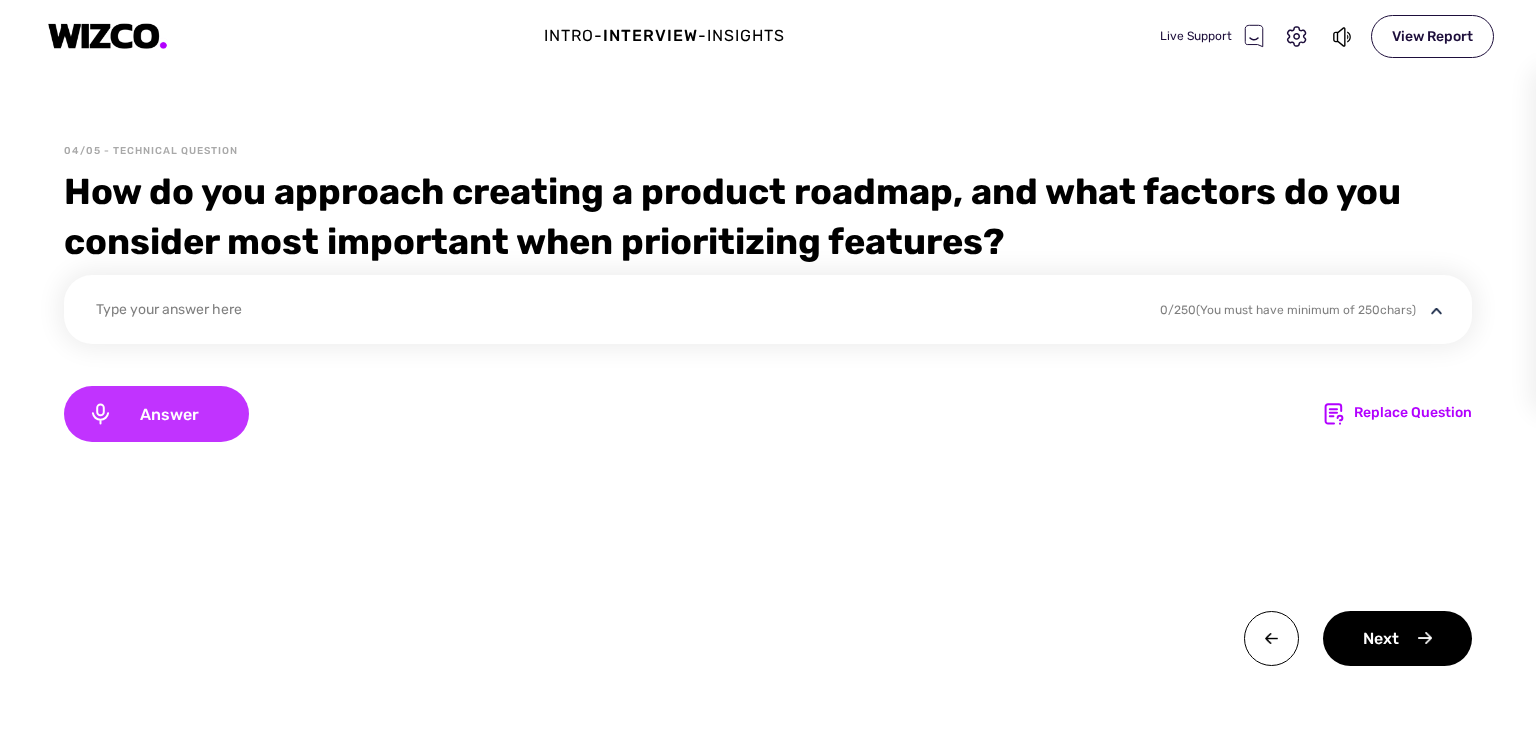 click on "Answer" at bounding box center (156, 414) 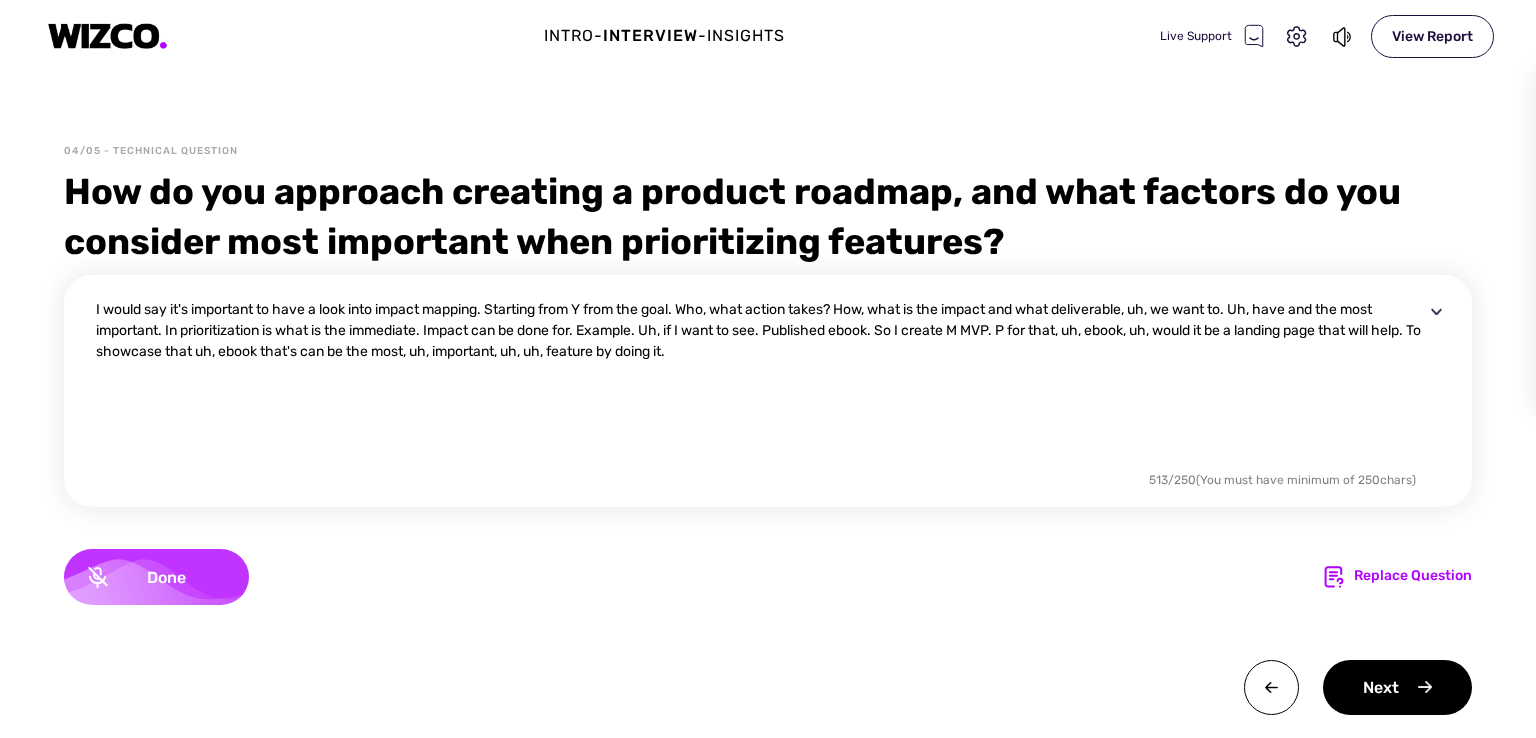 click on "Done" at bounding box center (156, 577) 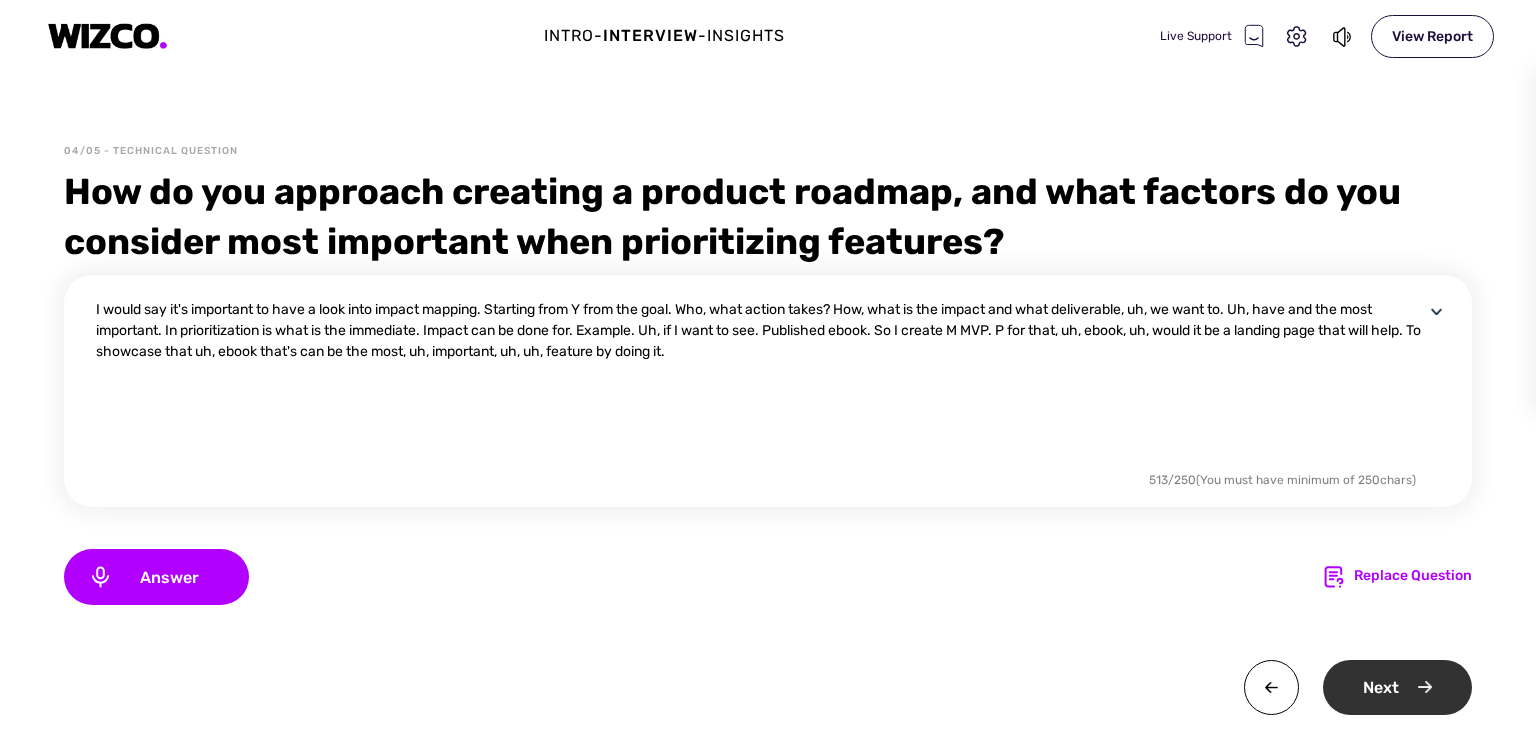 click on "Next" at bounding box center (1397, 687) 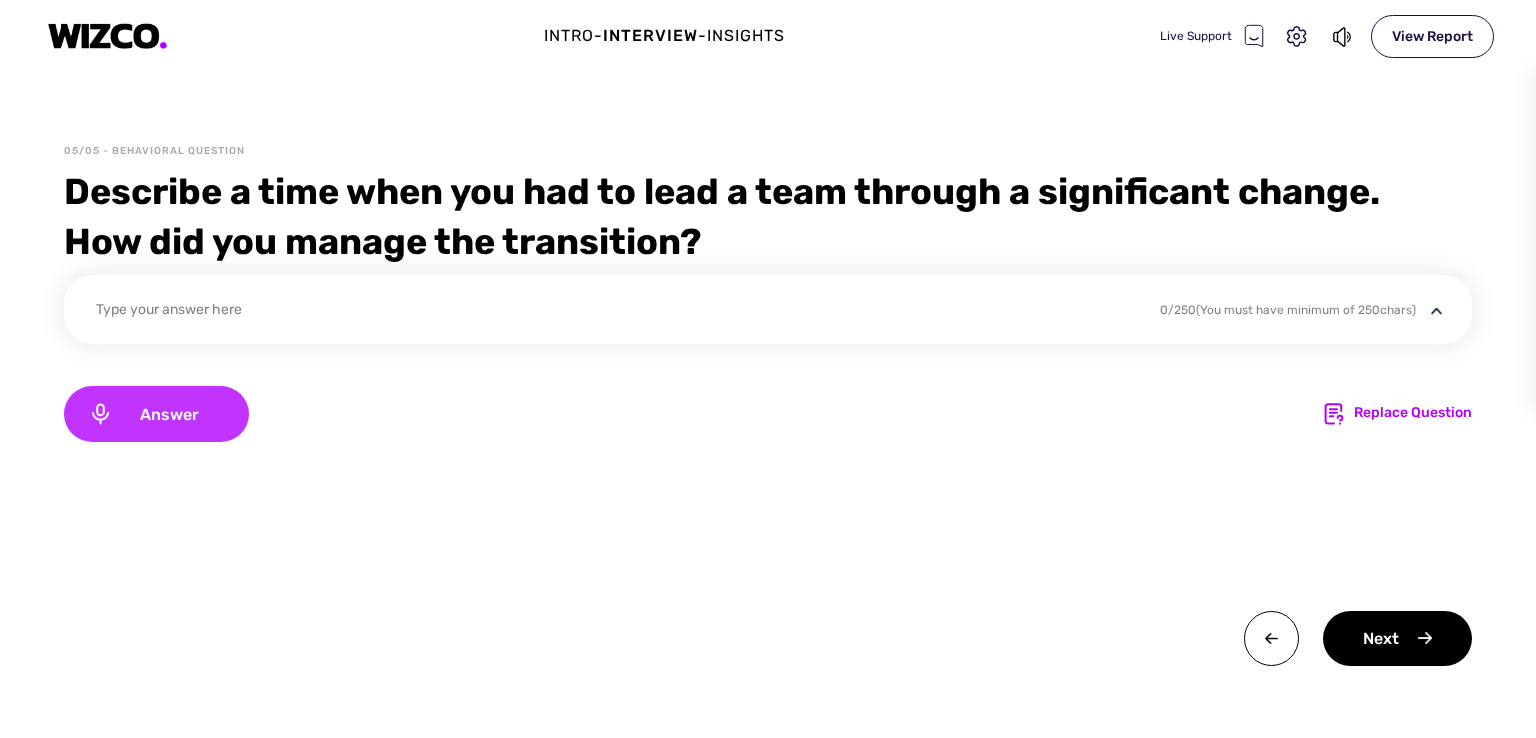 click 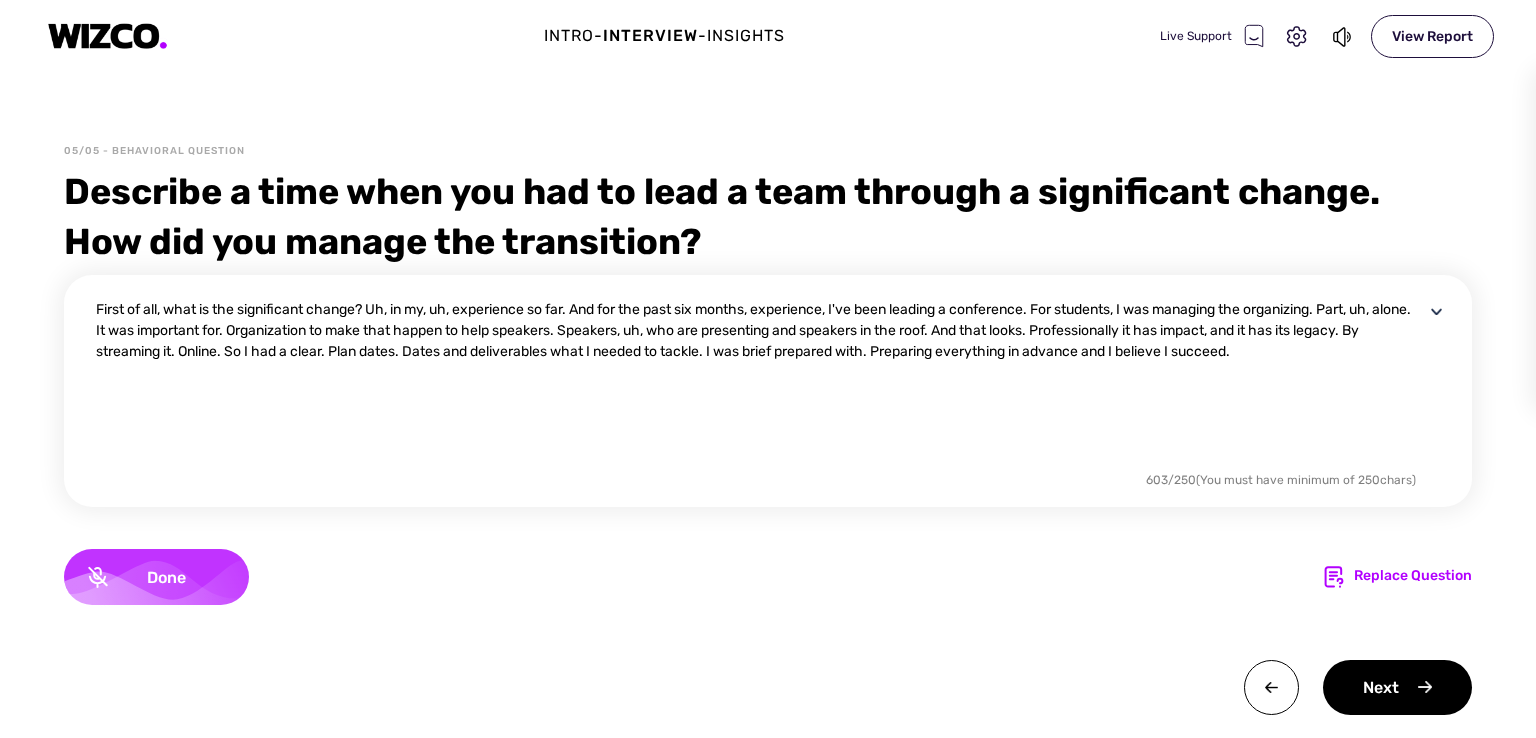 click 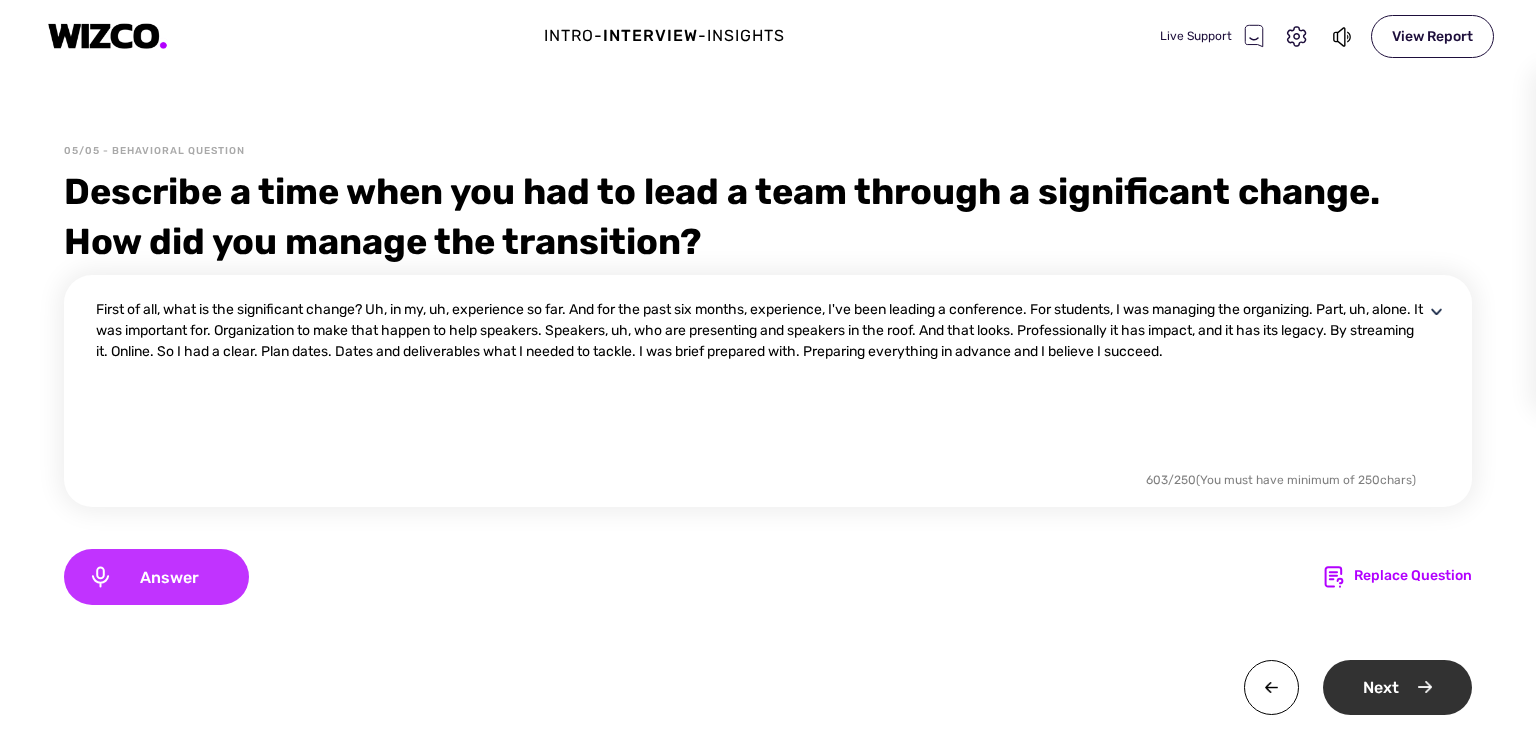 click on "Next" at bounding box center (1397, 687) 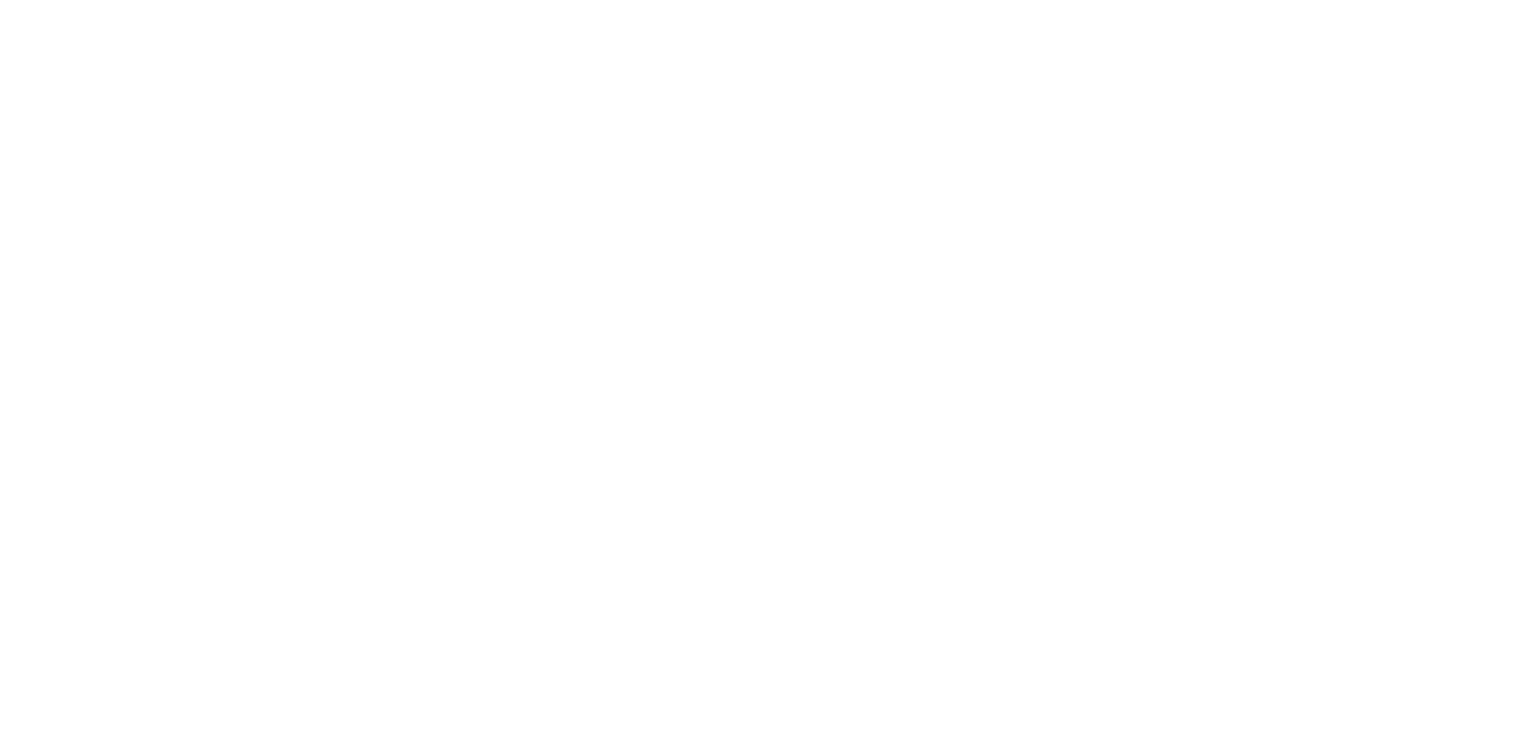 scroll, scrollTop: 0, scrollLeft: 0, axis: both 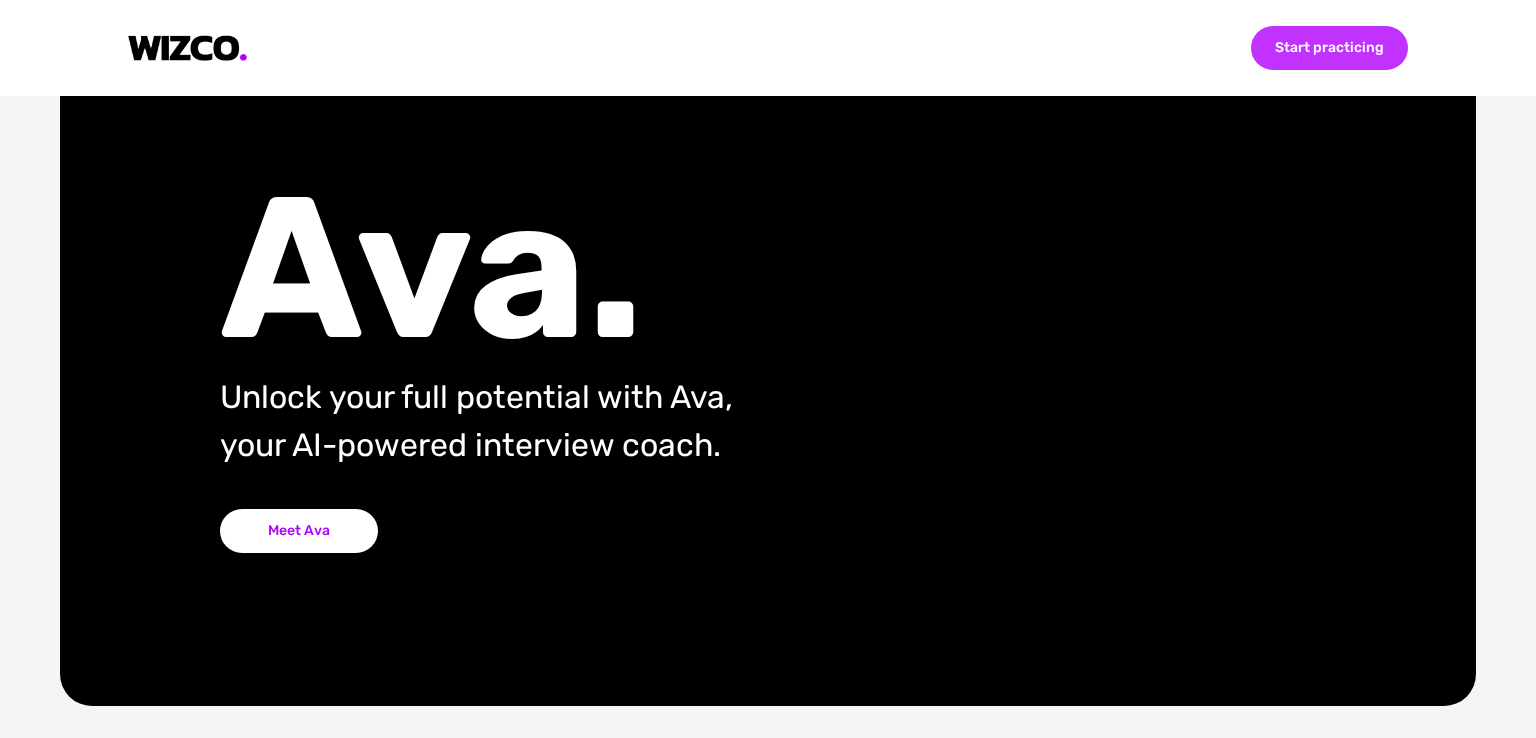 click on "Start practicing" at bounding box center [1329, 48] 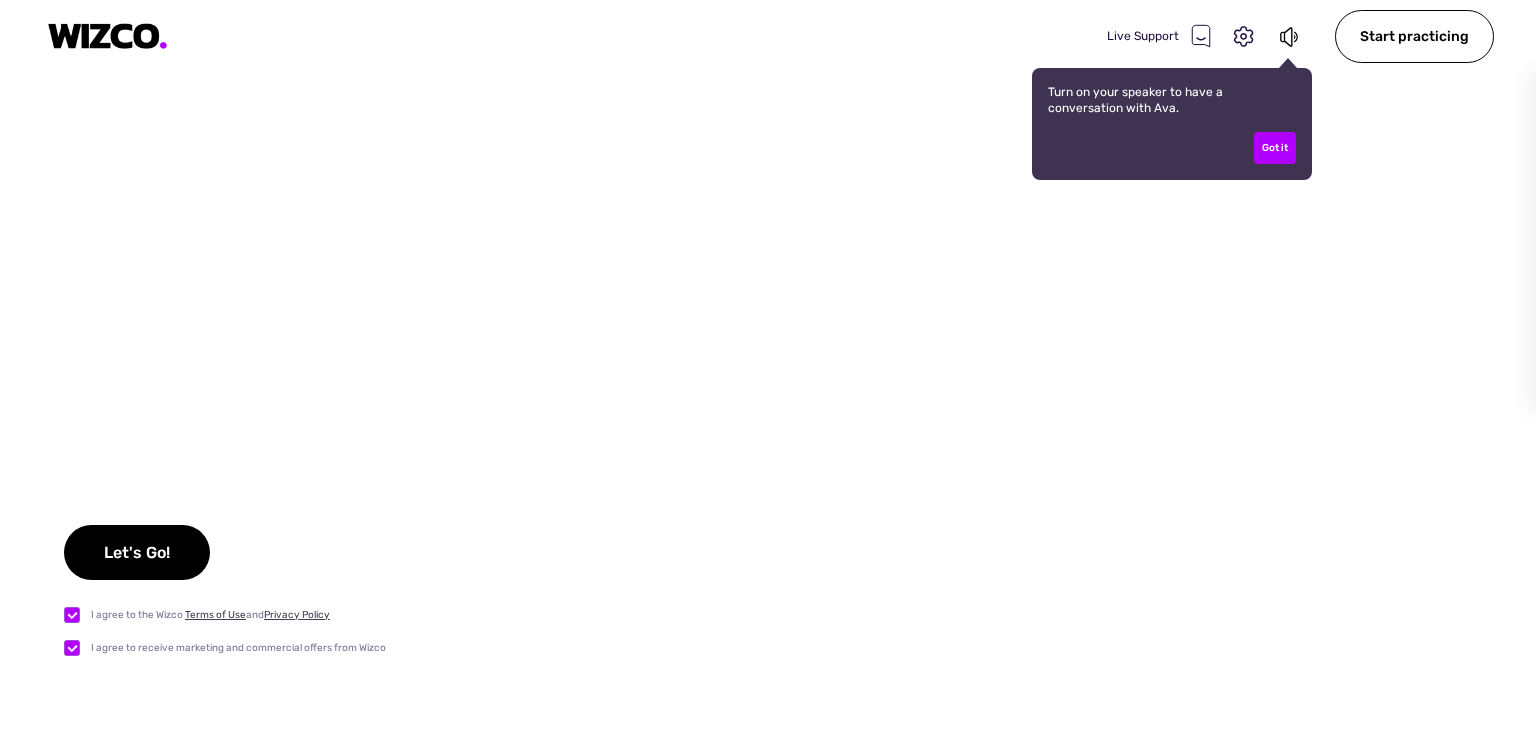 checkbox on "true" 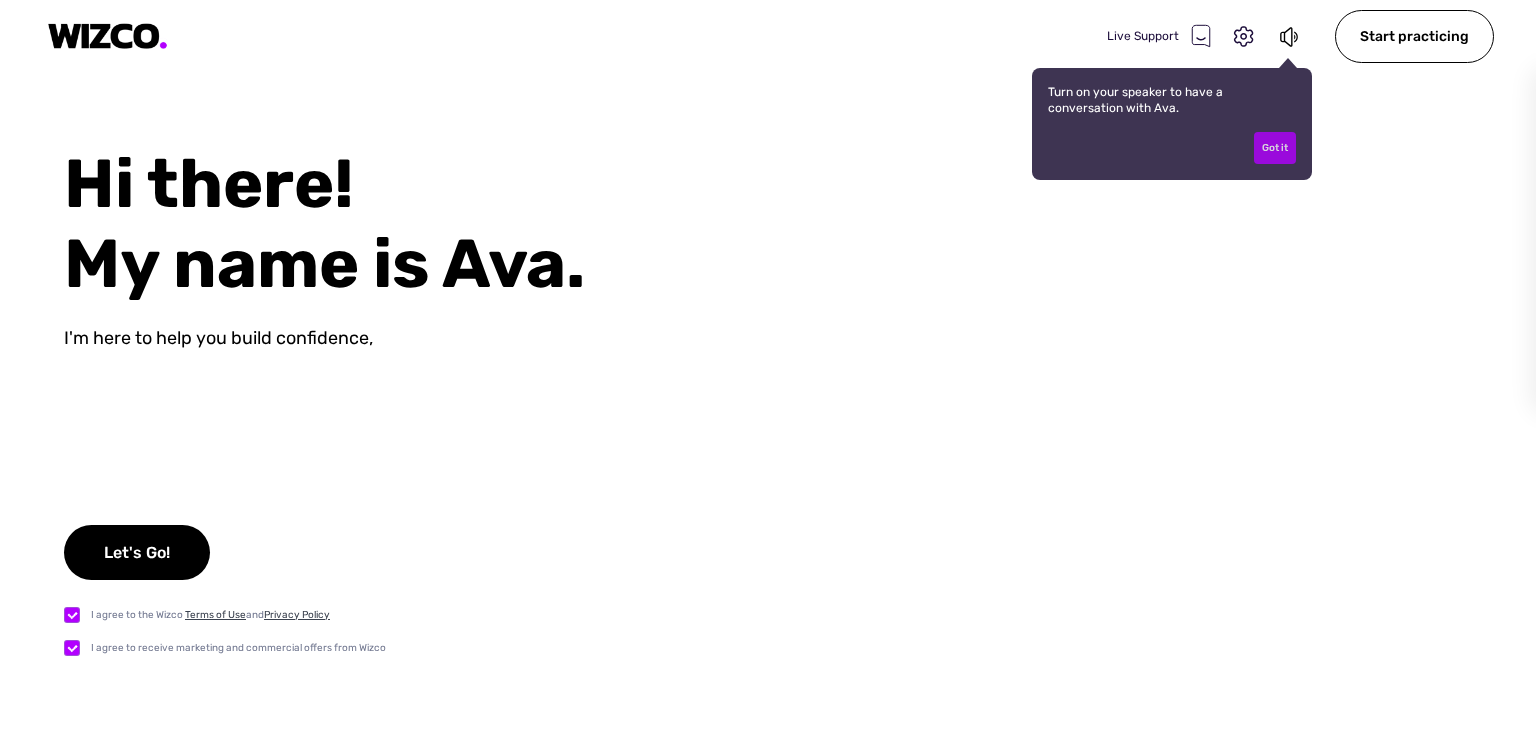 click on "Got it" at bounding box center (1275, 148) 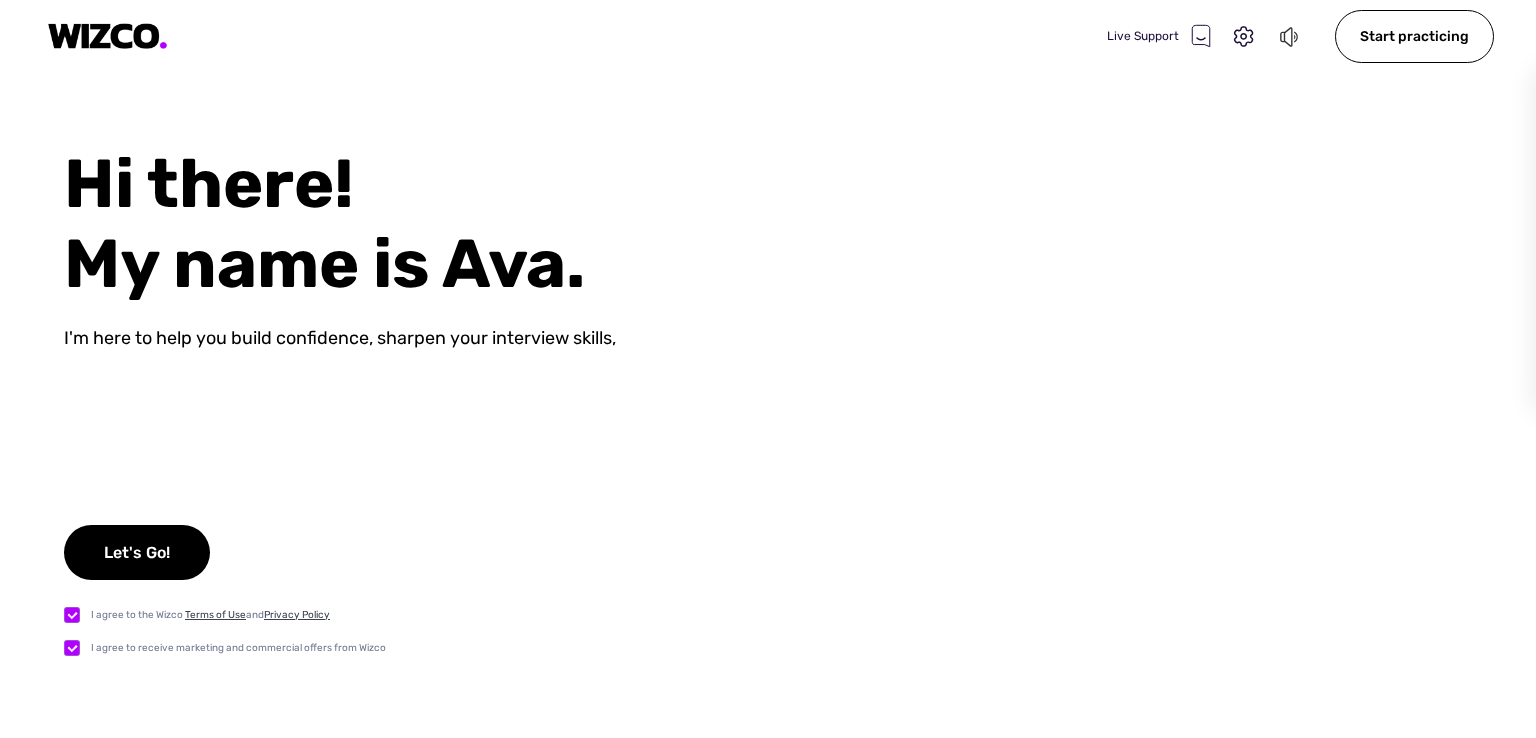 click 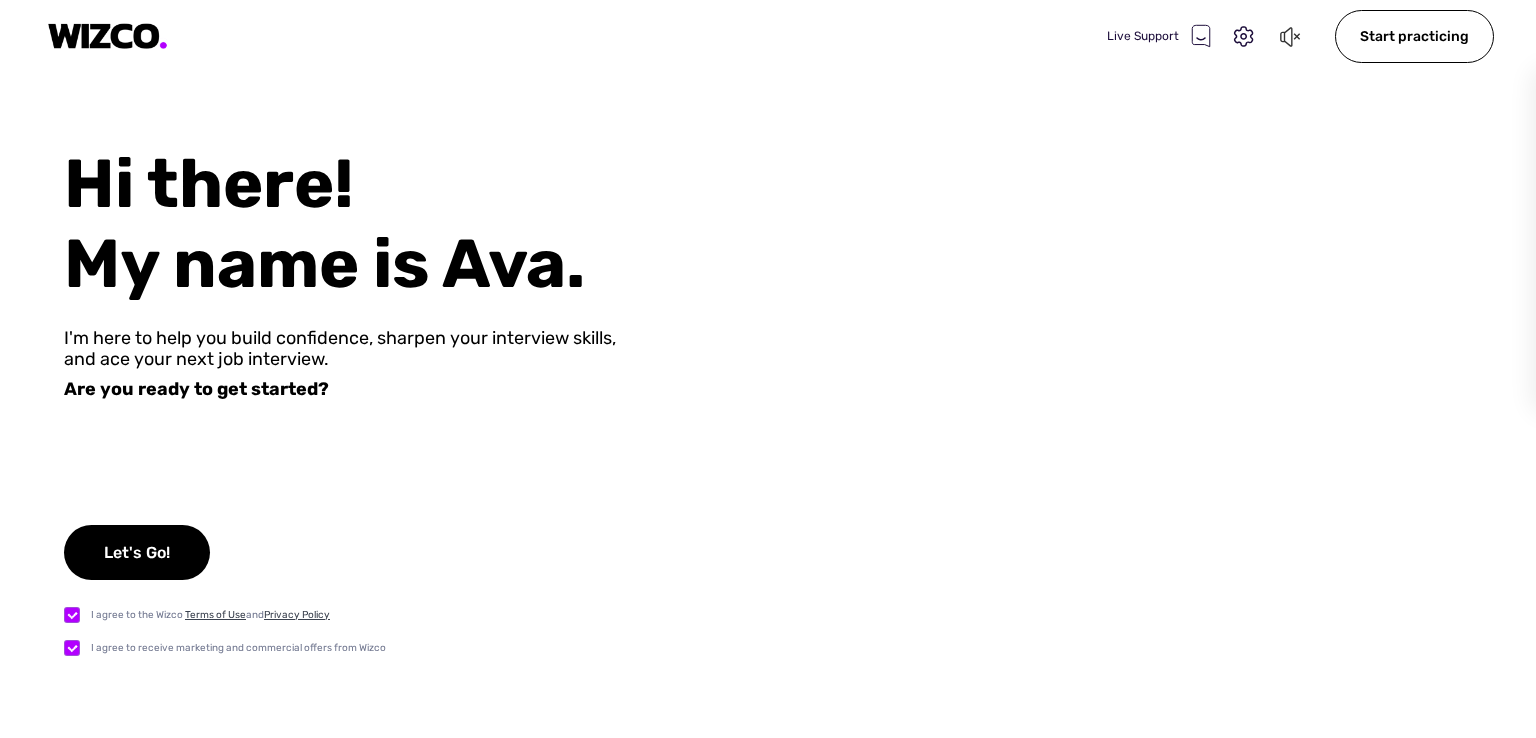 drag, startPoint x: 782, startPoint y: 1, endPoint x: 1022, endPoint y: 181, distance: 300 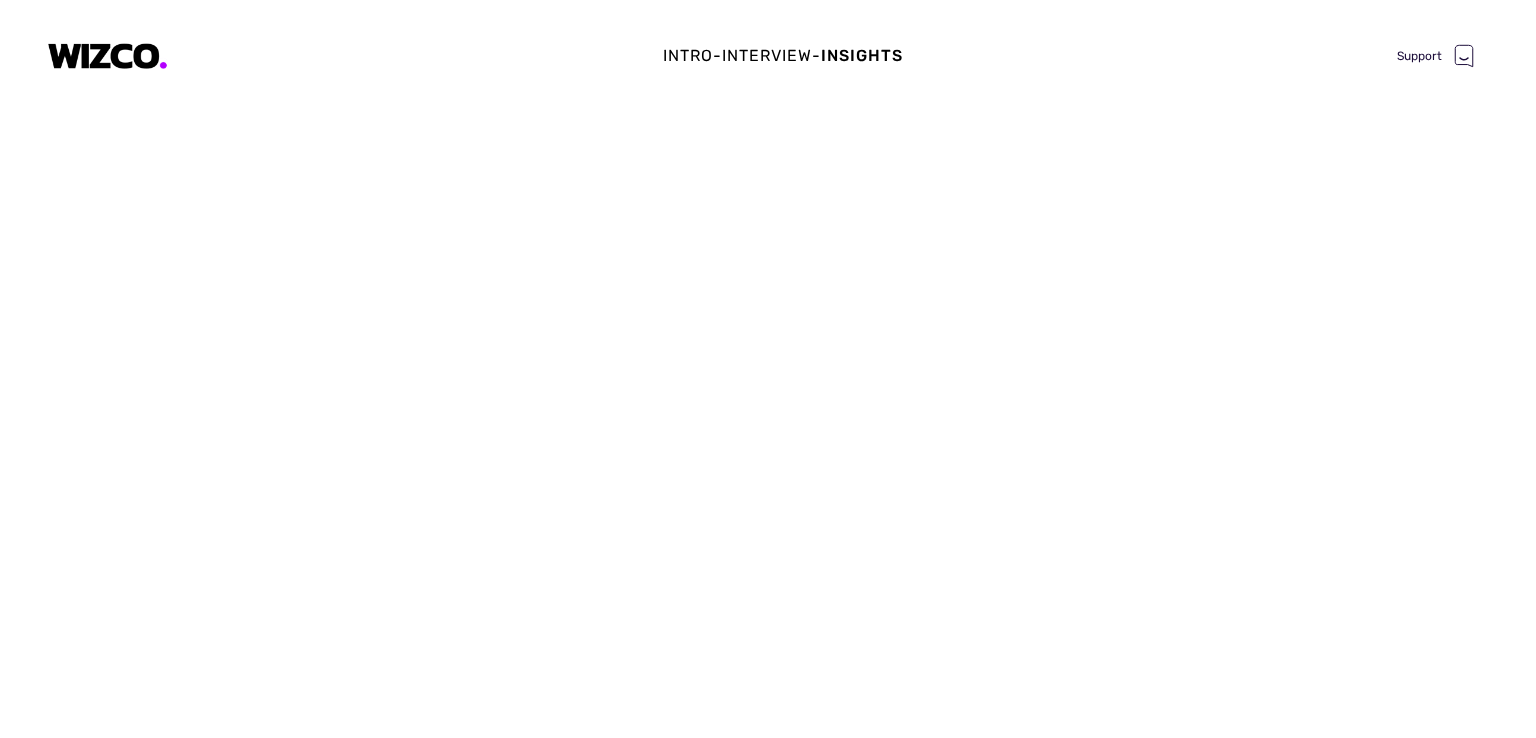 scroll, scrollTop: 0, scrollLeft: 0, axis: both 